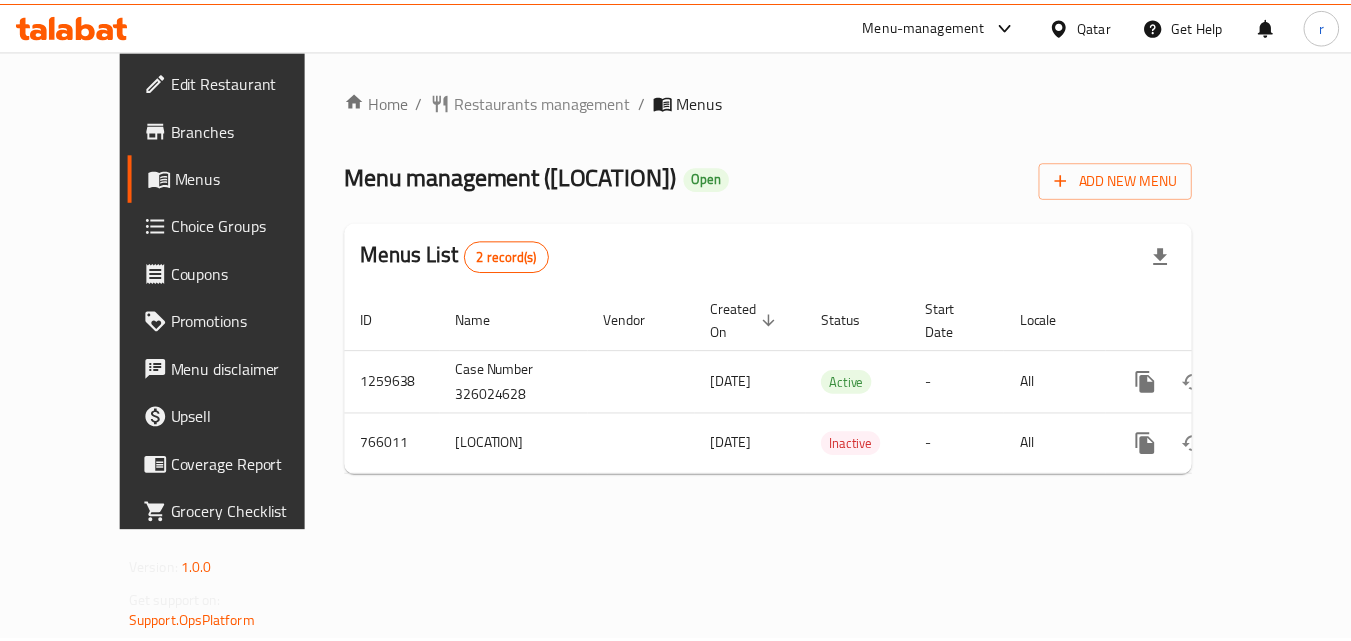 scroll, scrollTop: 0, scrollLeft: 0, axis: both 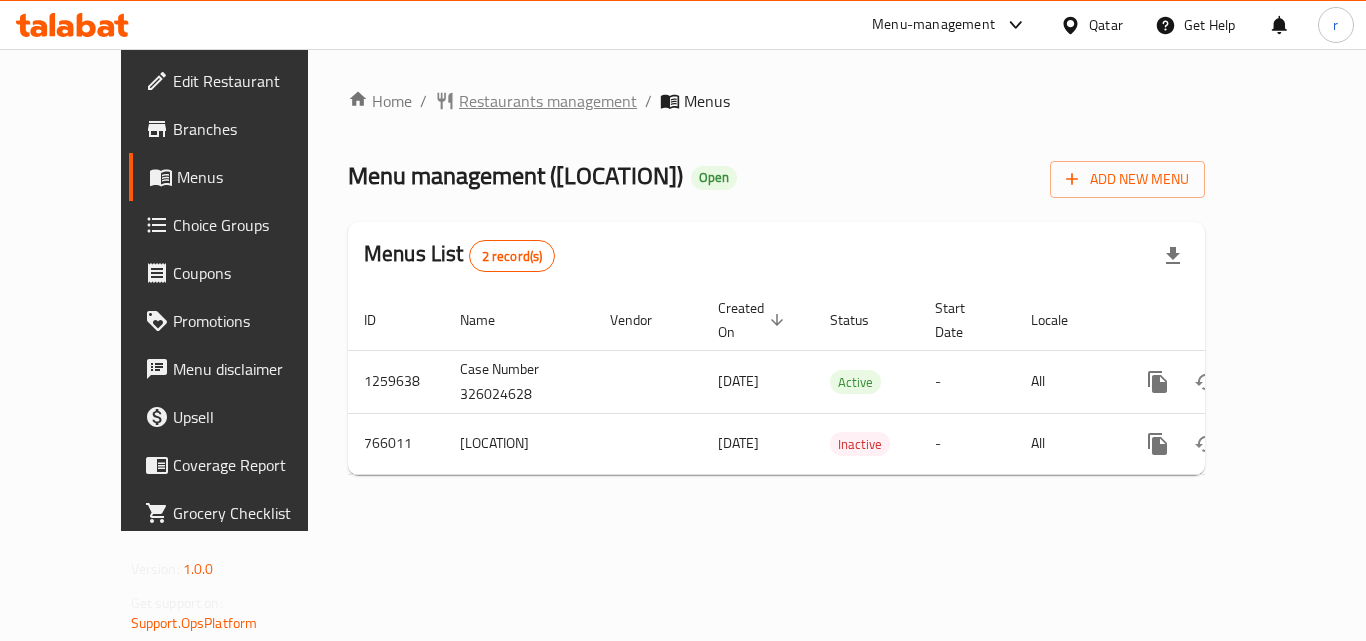 click on "Restaurants management" at bounding box center (548, 101) 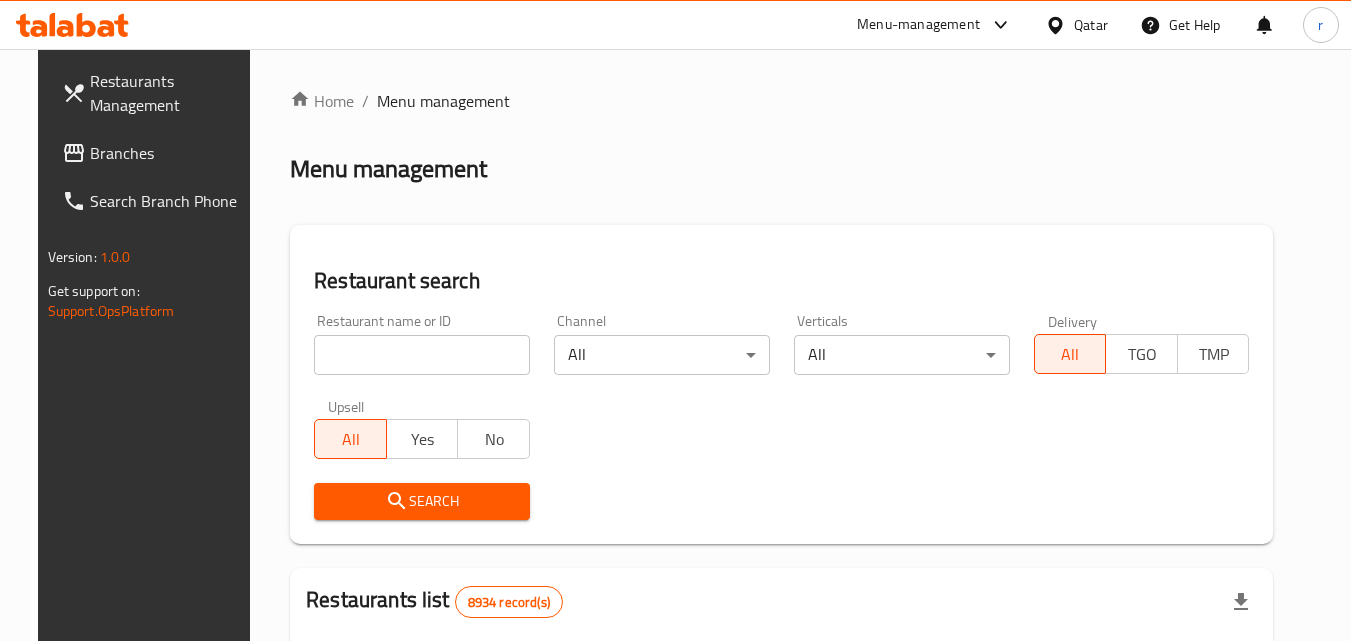 click at bounding box center (422, 355) 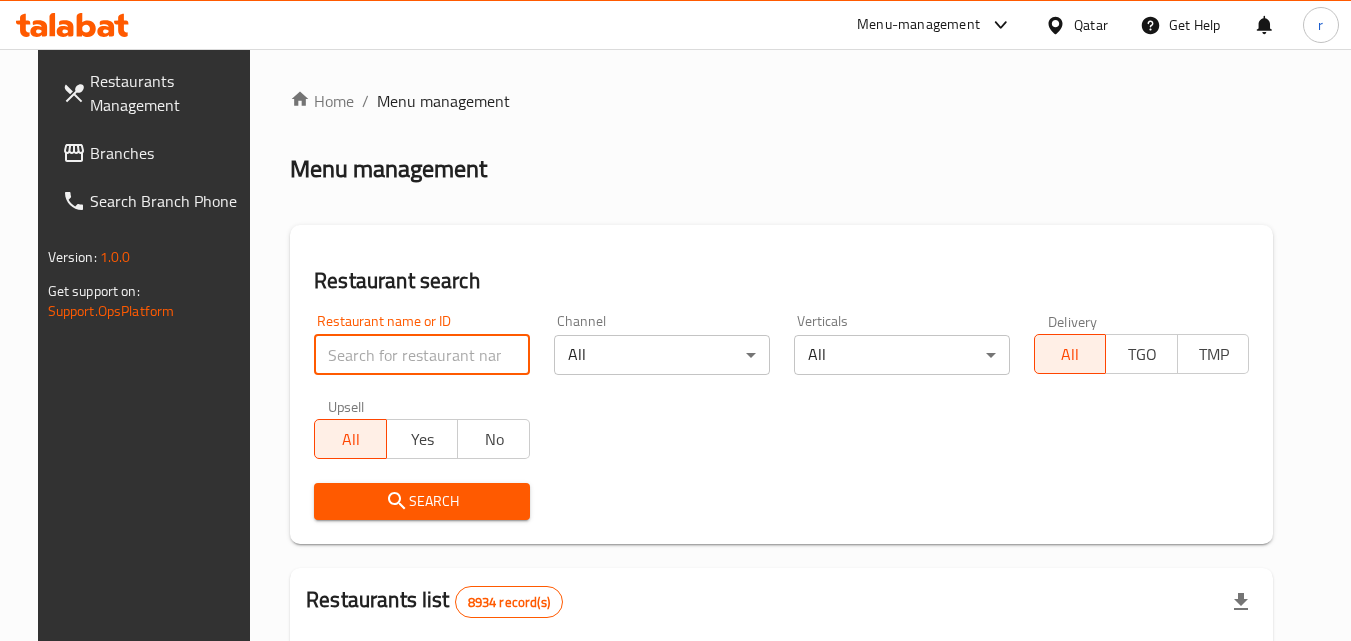 paste on "650620" 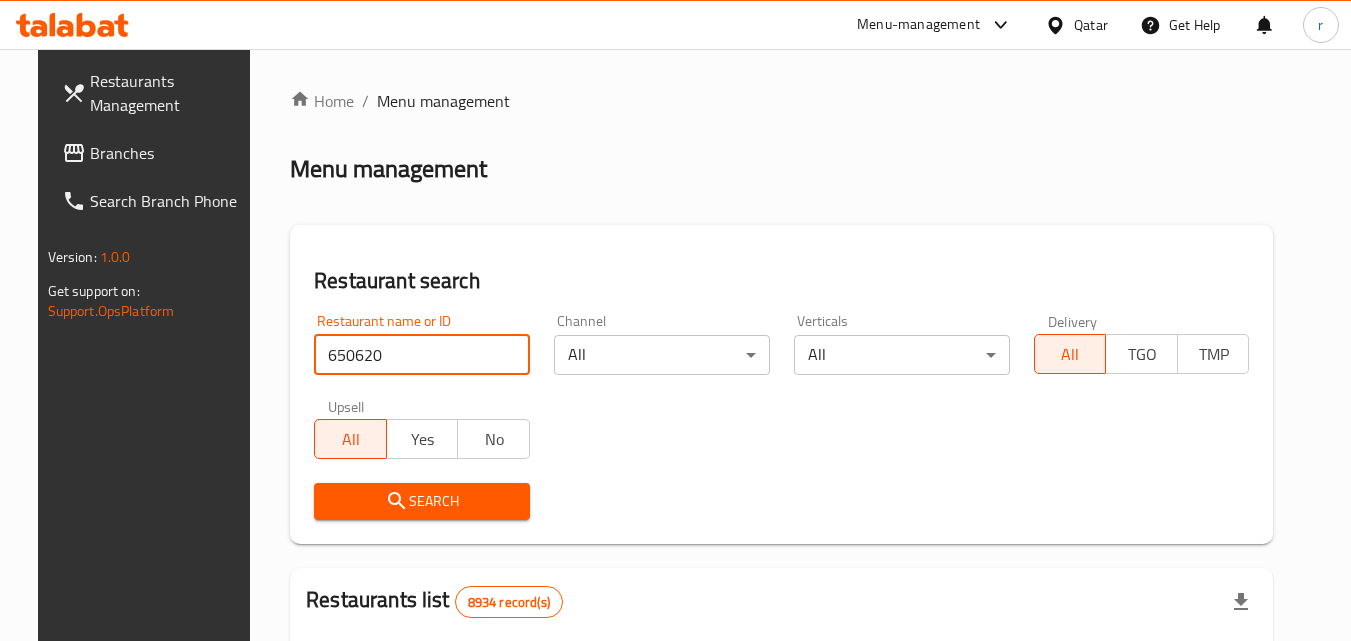 type on "650620" 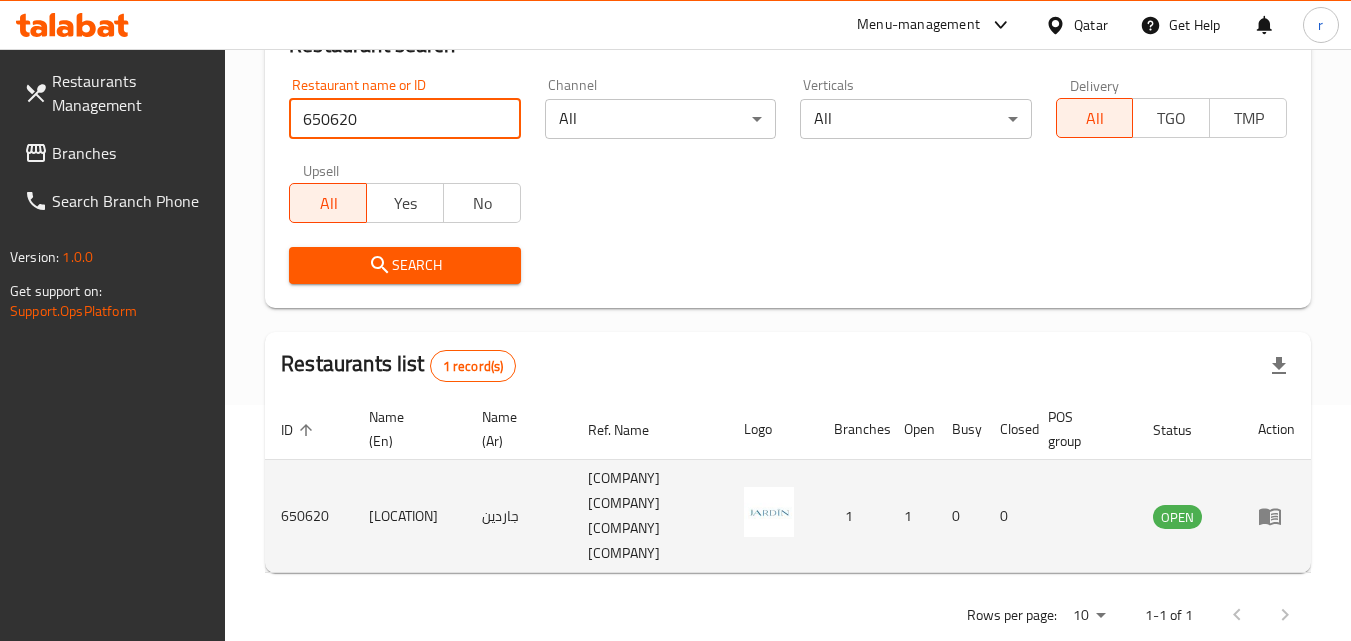 scroll, scrollTop: 251, scrollLeft: 0, axis: vertical 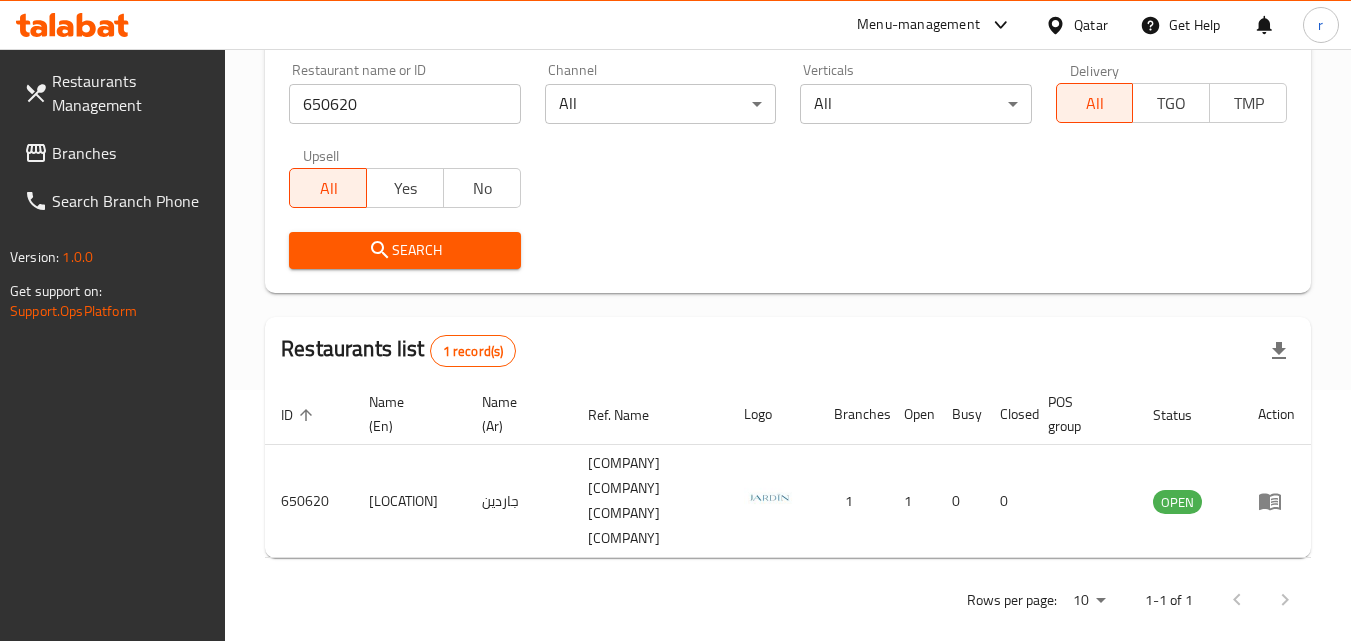click on "Branches" at bounding box center (131, 153) 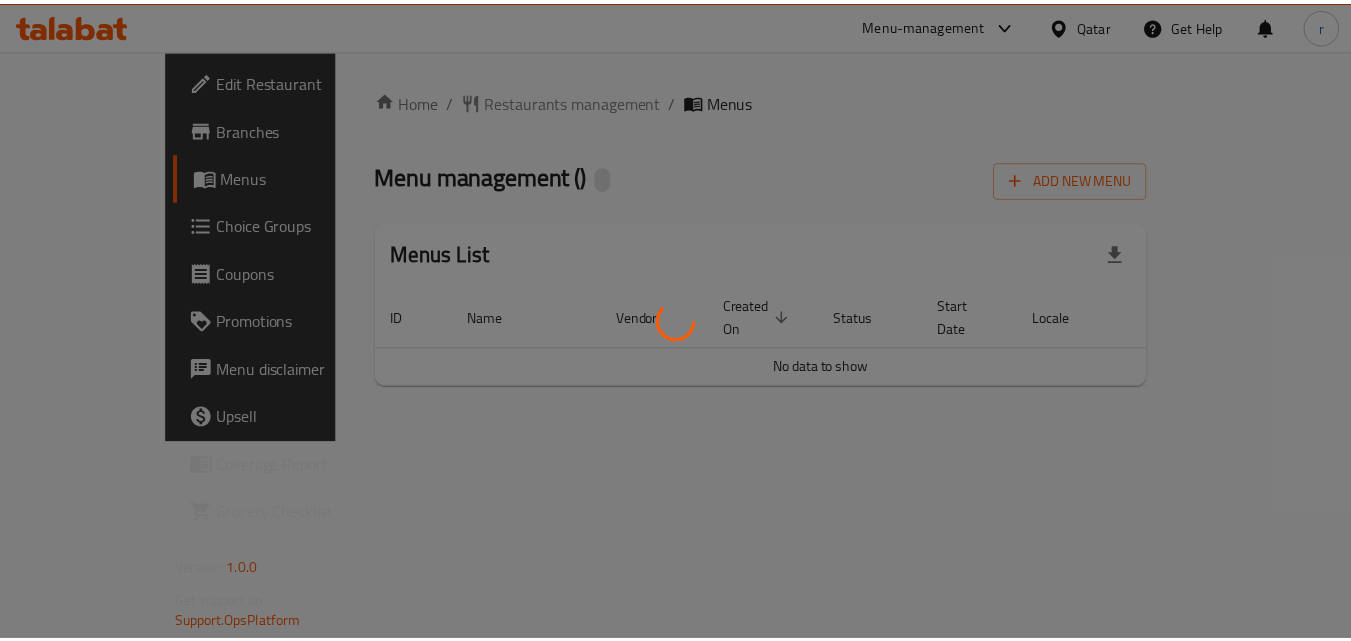 scroll, scrollTop: 0, scrollLeft: 0, axis: both 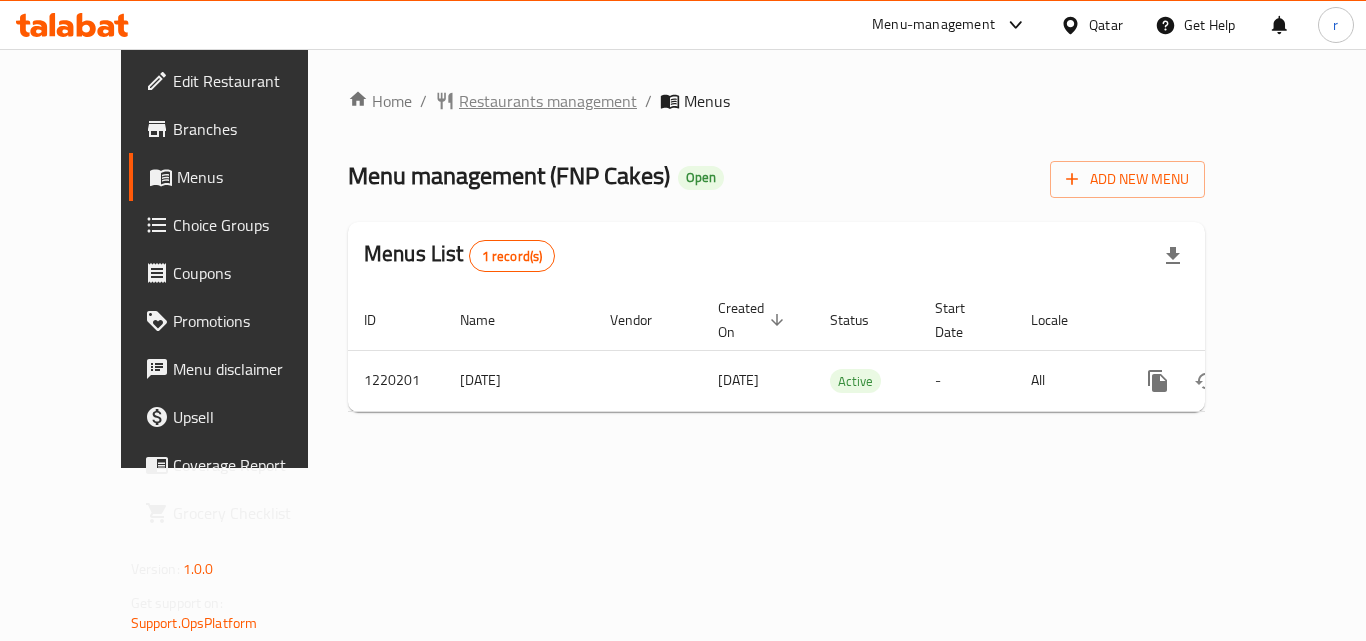 click on "Restaurants management" at bounding box center [548, 101] 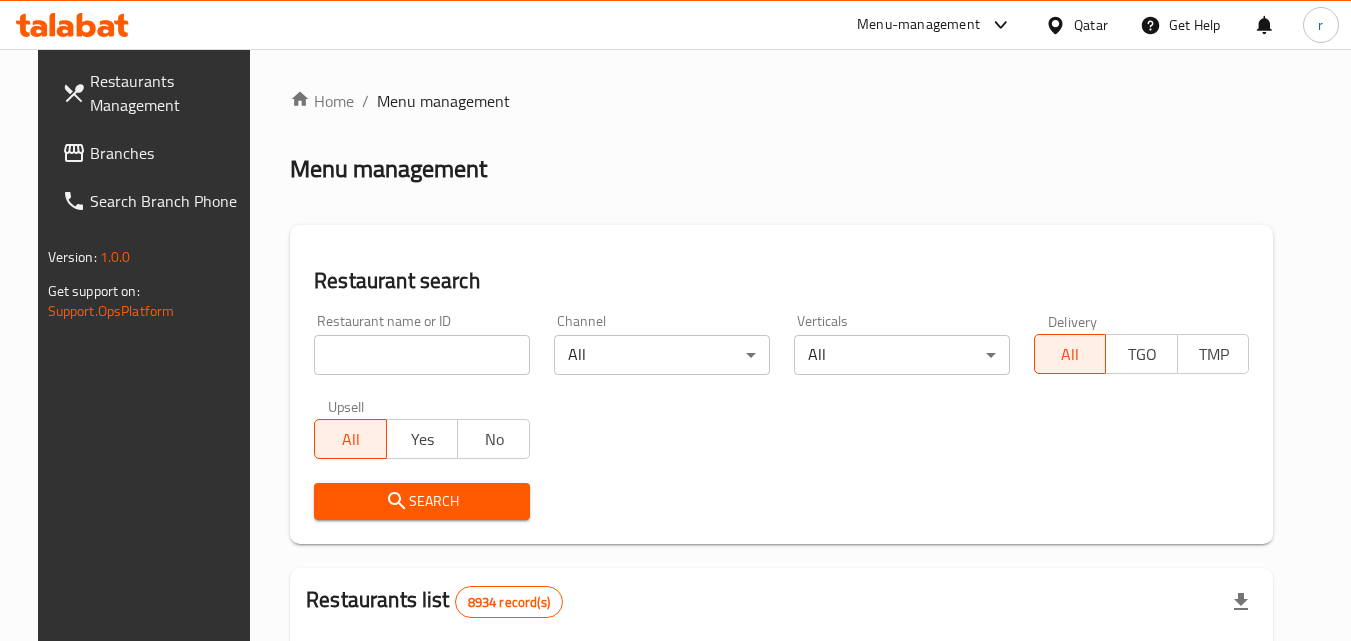 click on "Branches" at bounding box center [169, 153] 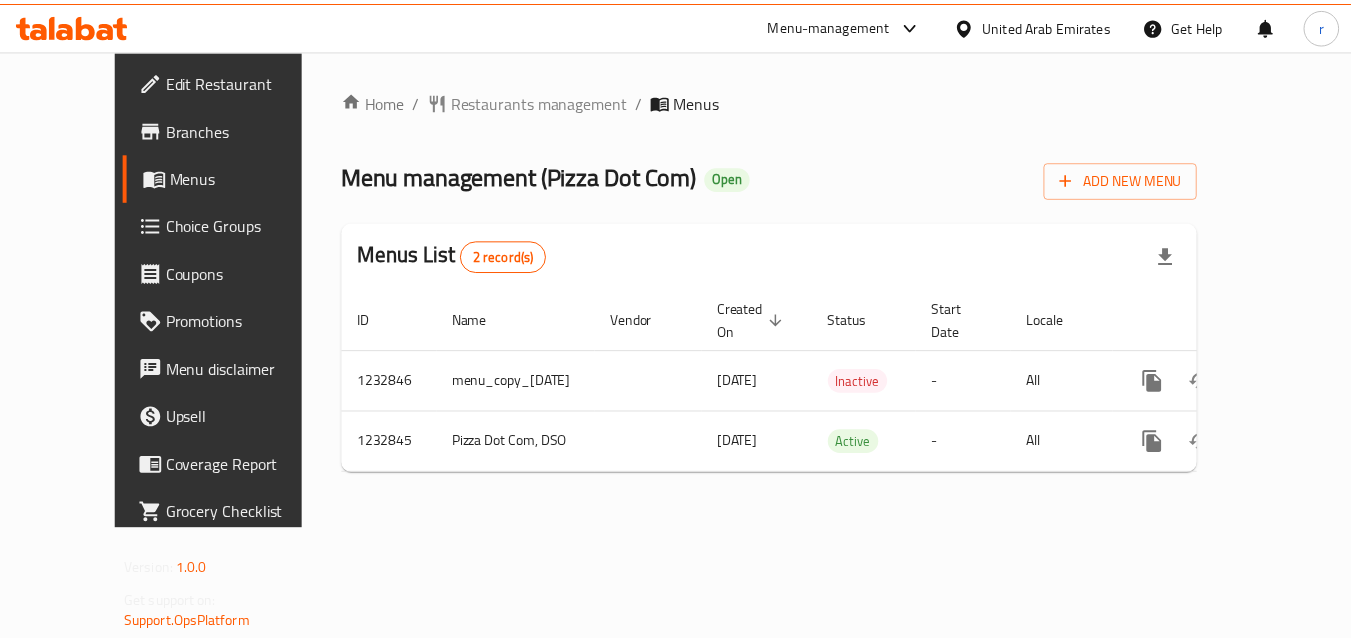 scroll, scrollTop: 0, scrollLeft: 0, axis: both 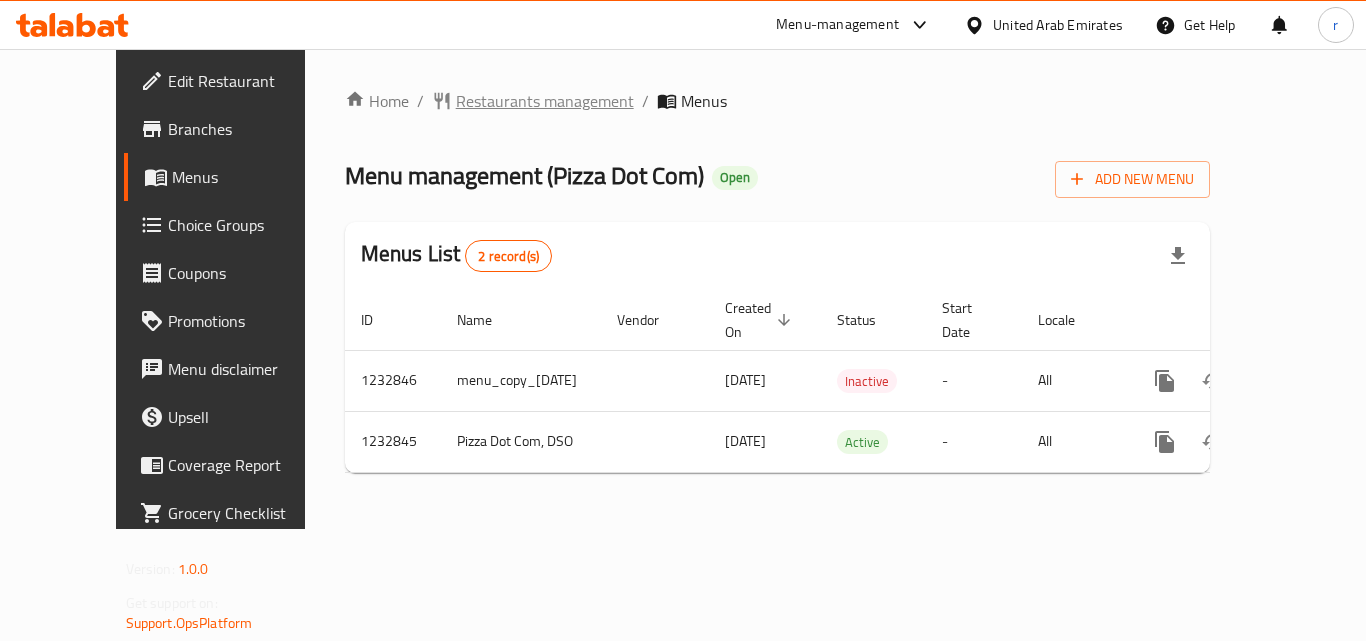 click on "Restaurants management" at bounding box center [545, 101] 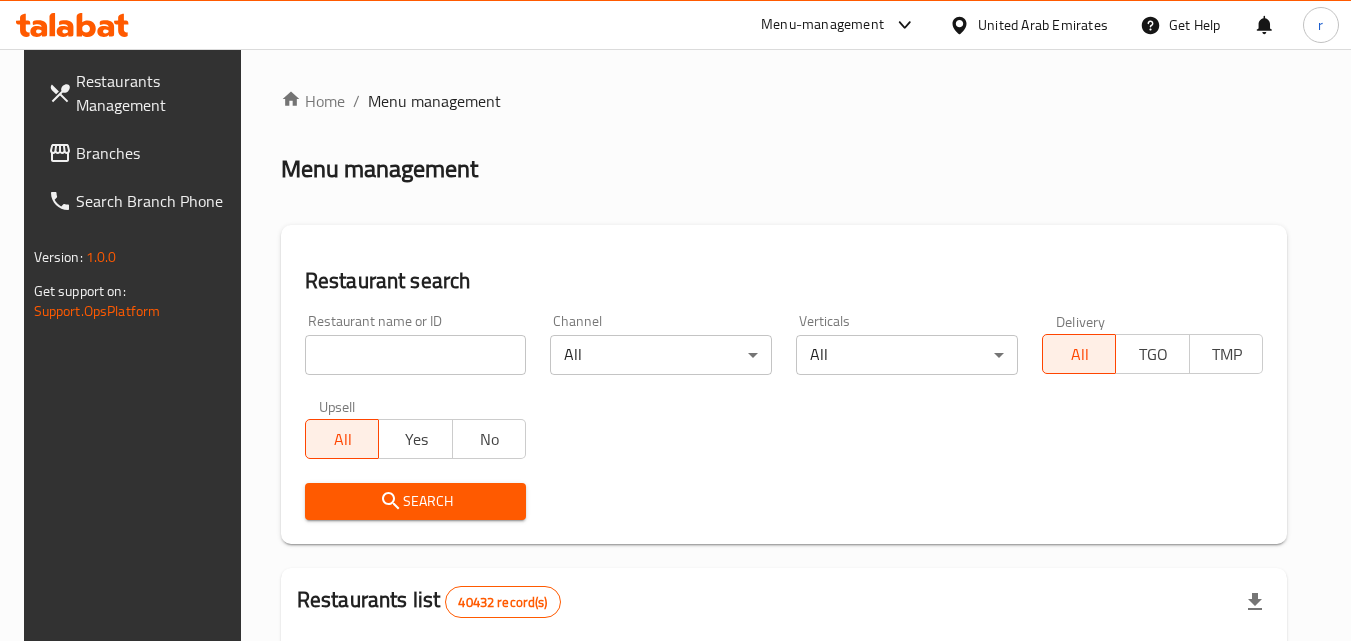 click at bounding box center (416, 355) 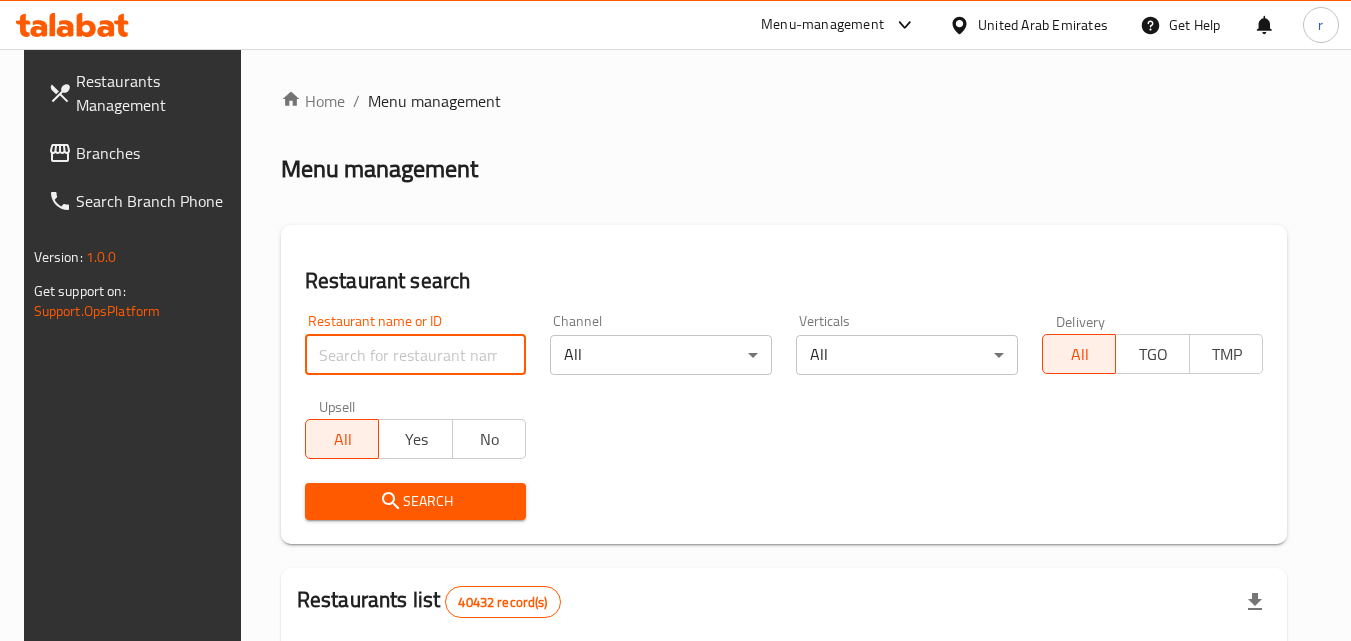 paste on "677924" 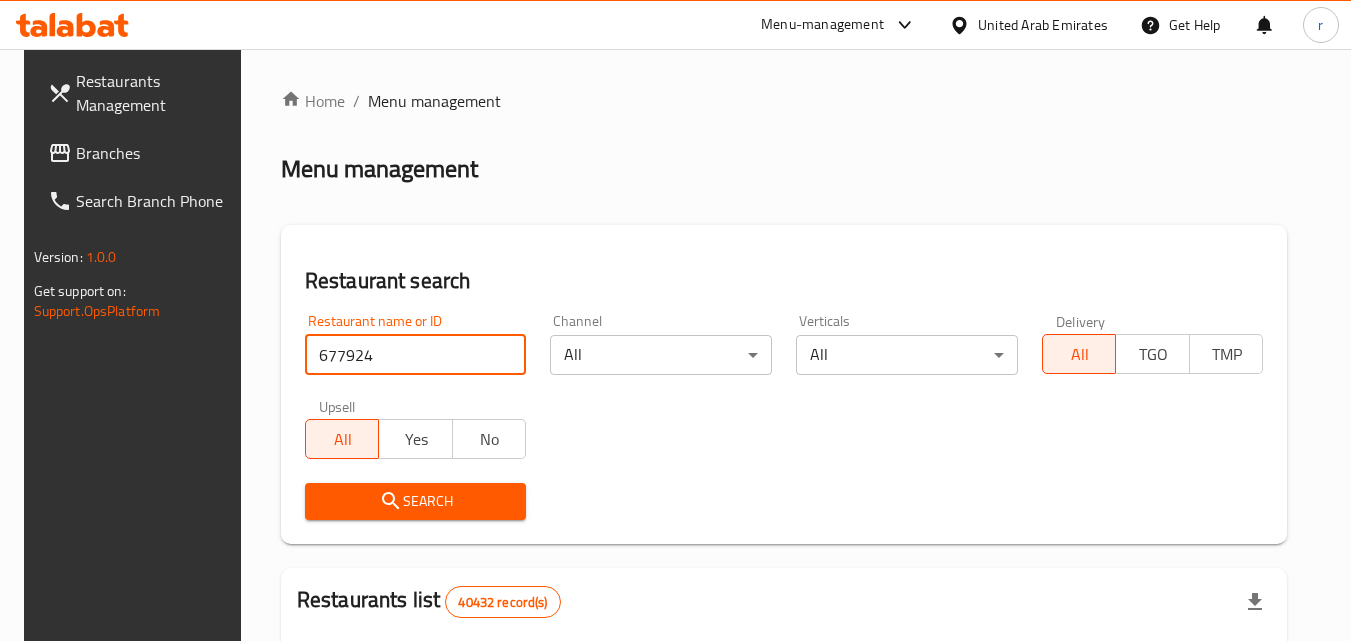 type on "677924" 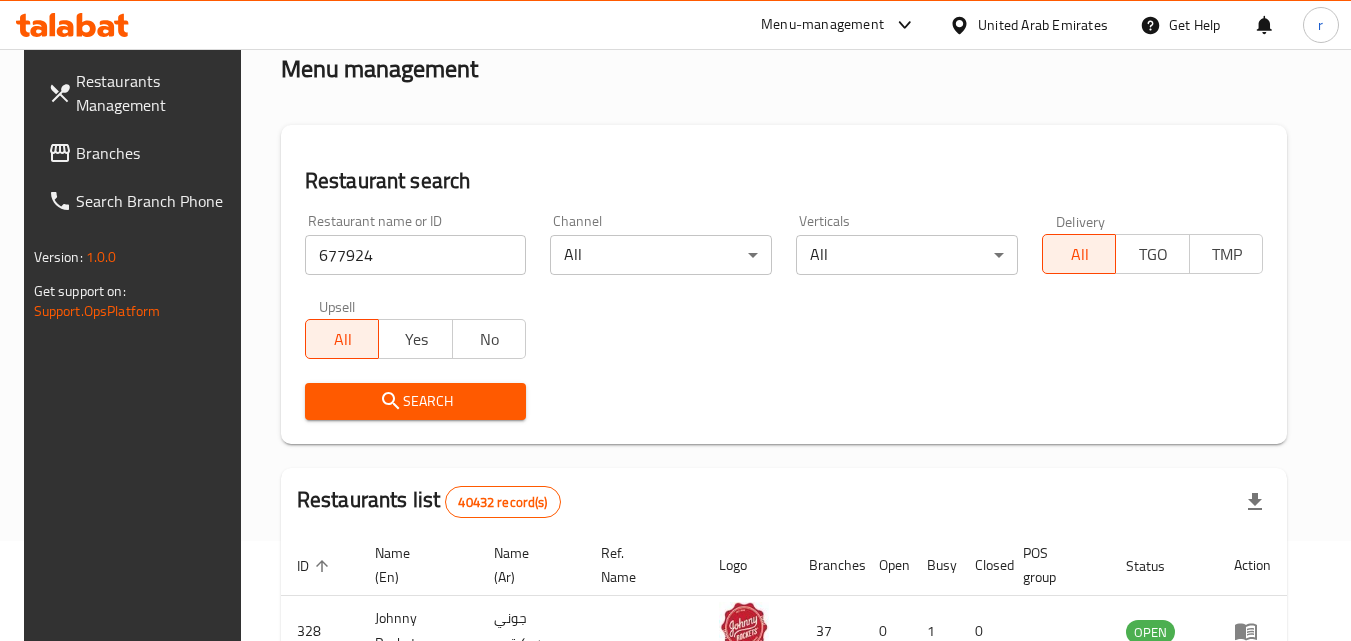 scroll, scrollTop: 200, scrollLeft: 0, axis: vertical 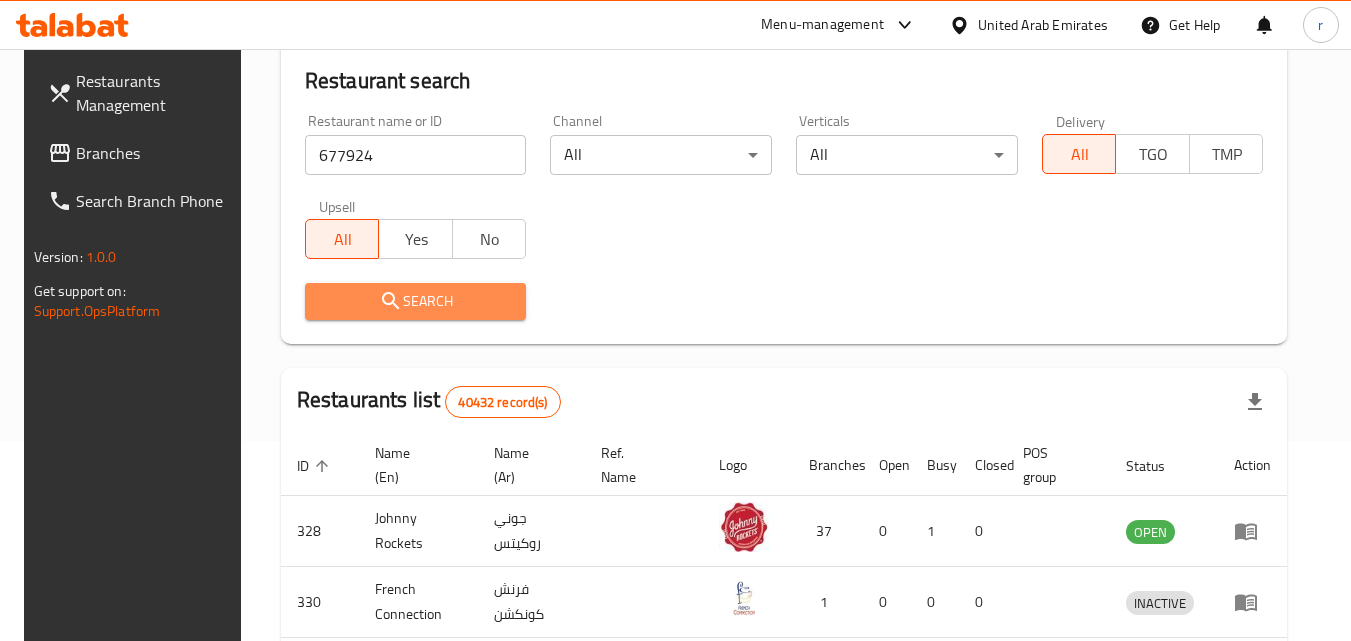 click on "Search" at bounding box center [416, 301] 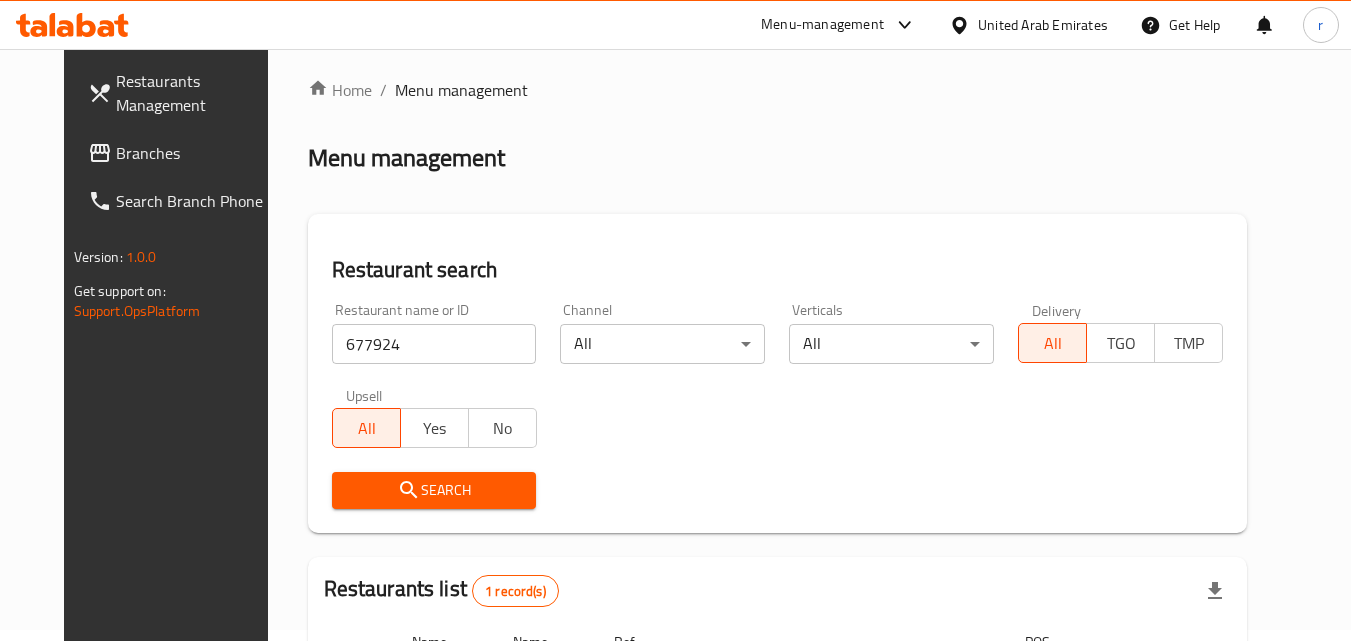 scroll, scrollTop: 0, scrollLeft: 0, axis: both 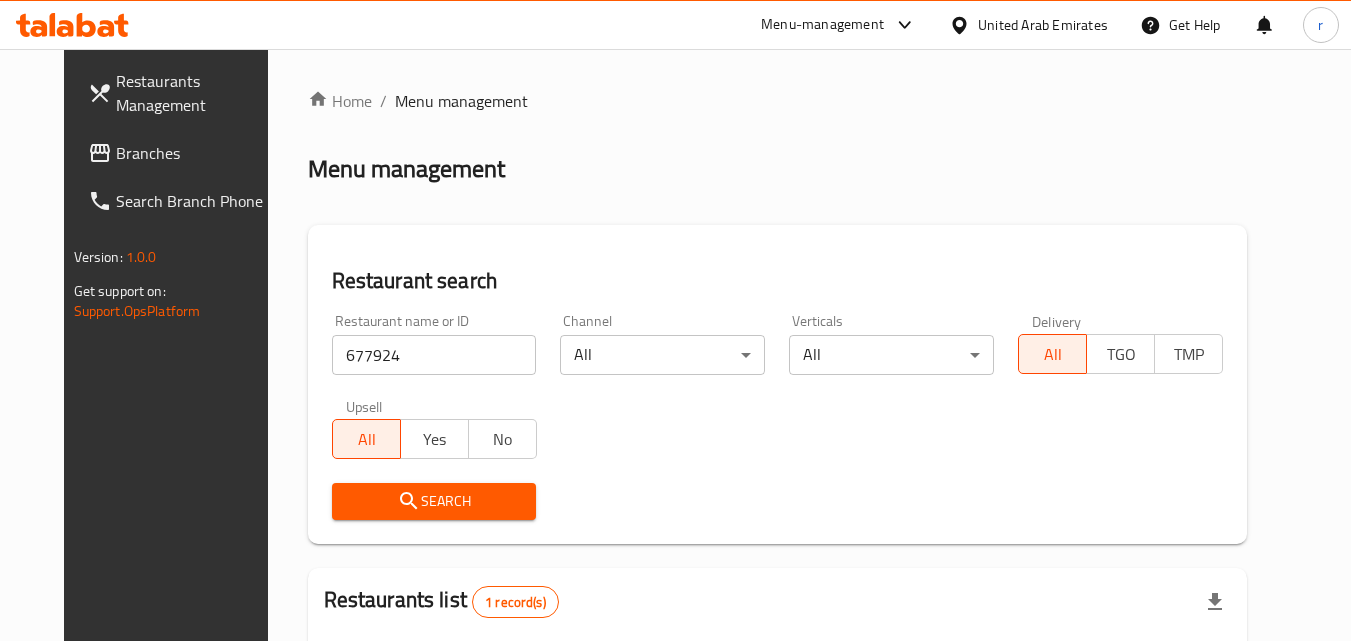 click on "Branches" at bounding box center [195, 153] 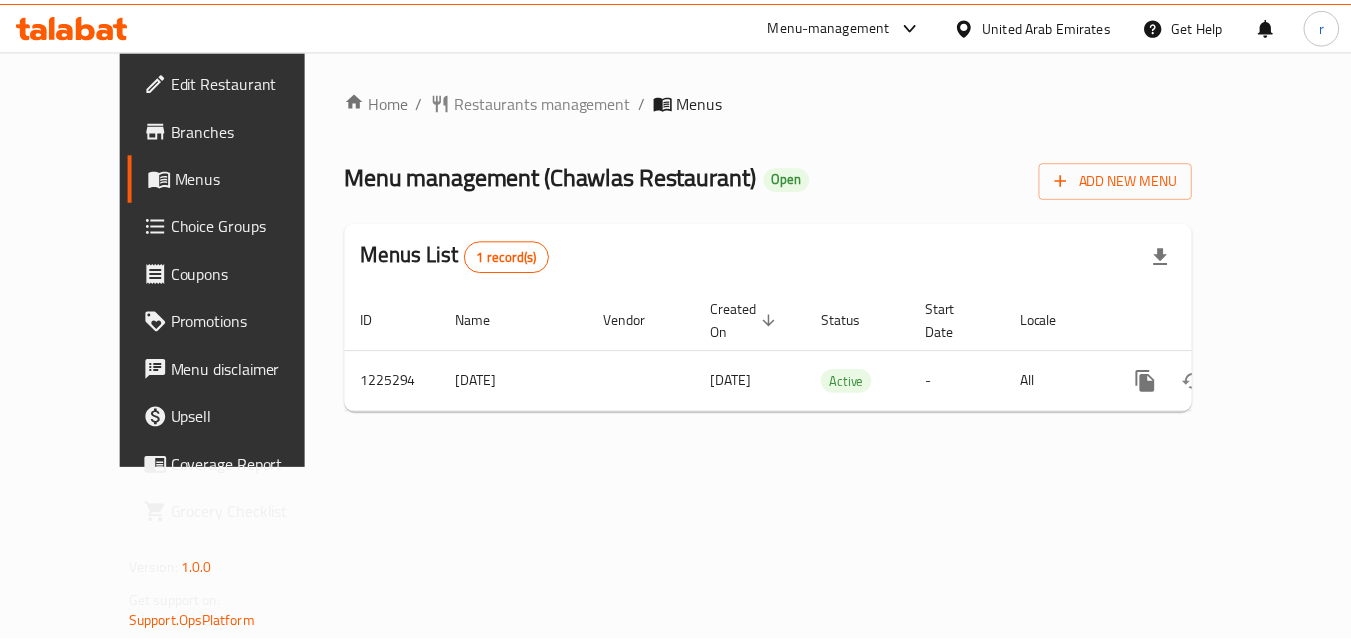 scroll, scrollTop: 0, scrollLeft: 0, axis: both 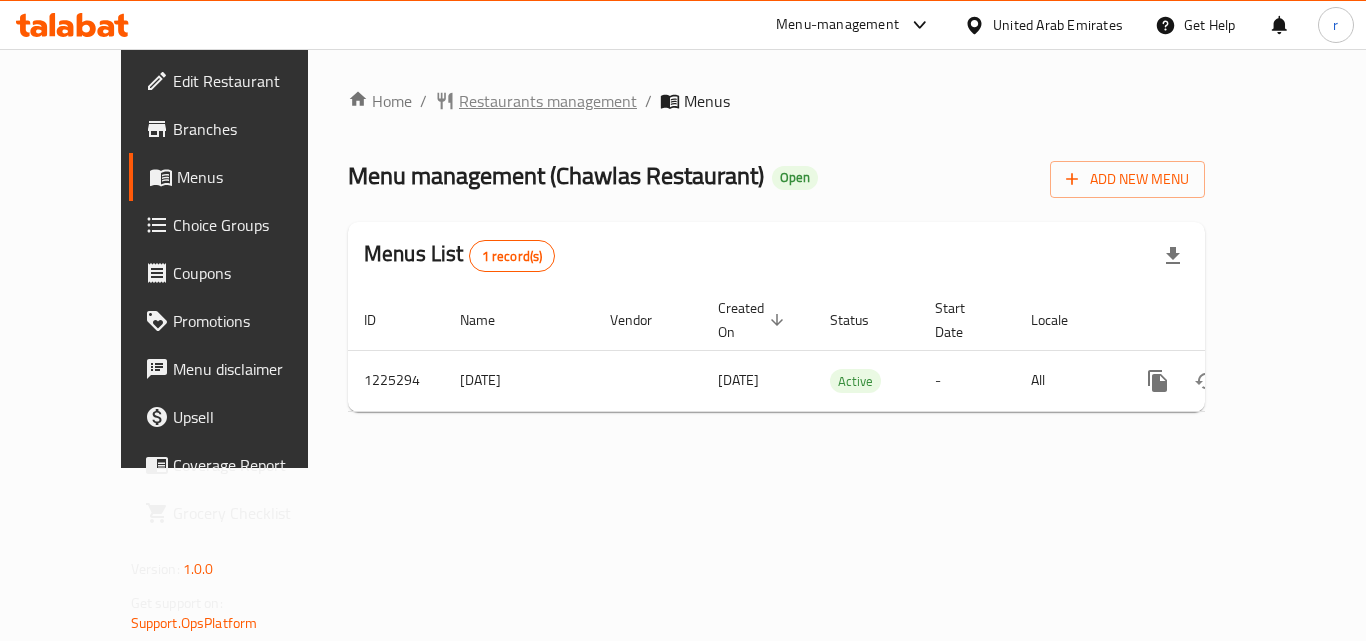 click on "Restaurants management" at bounding box center (548, 101) 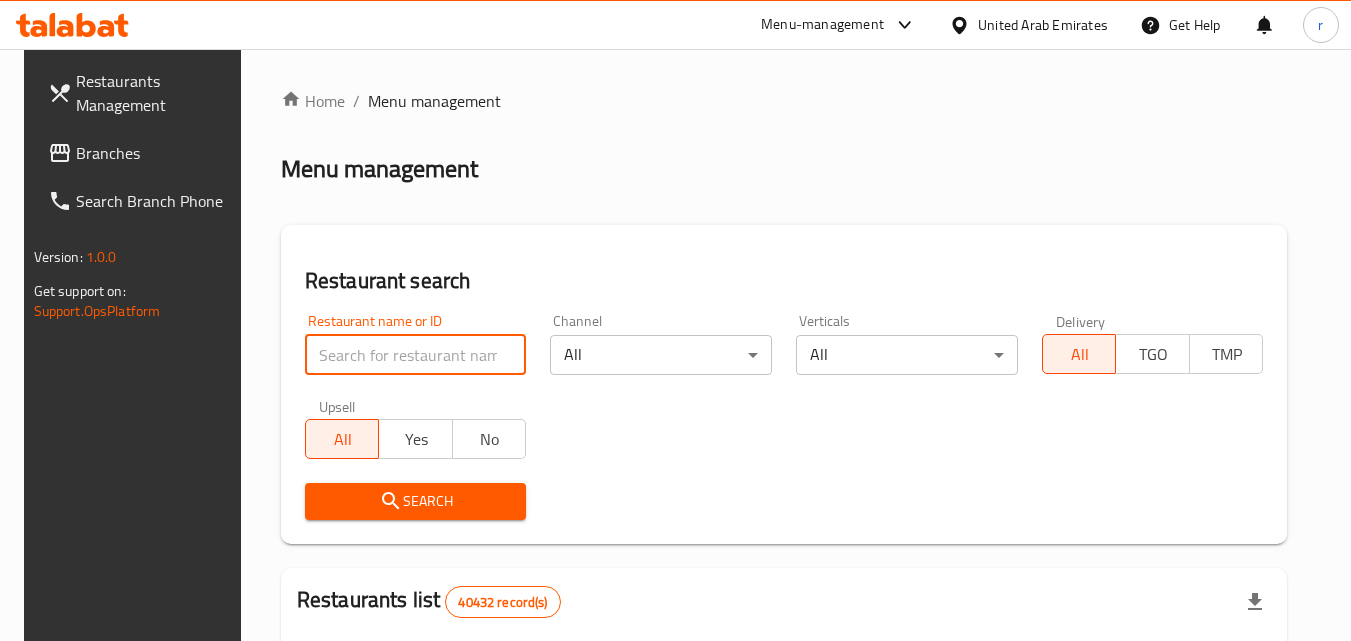 click at bounding box center [416, 355] 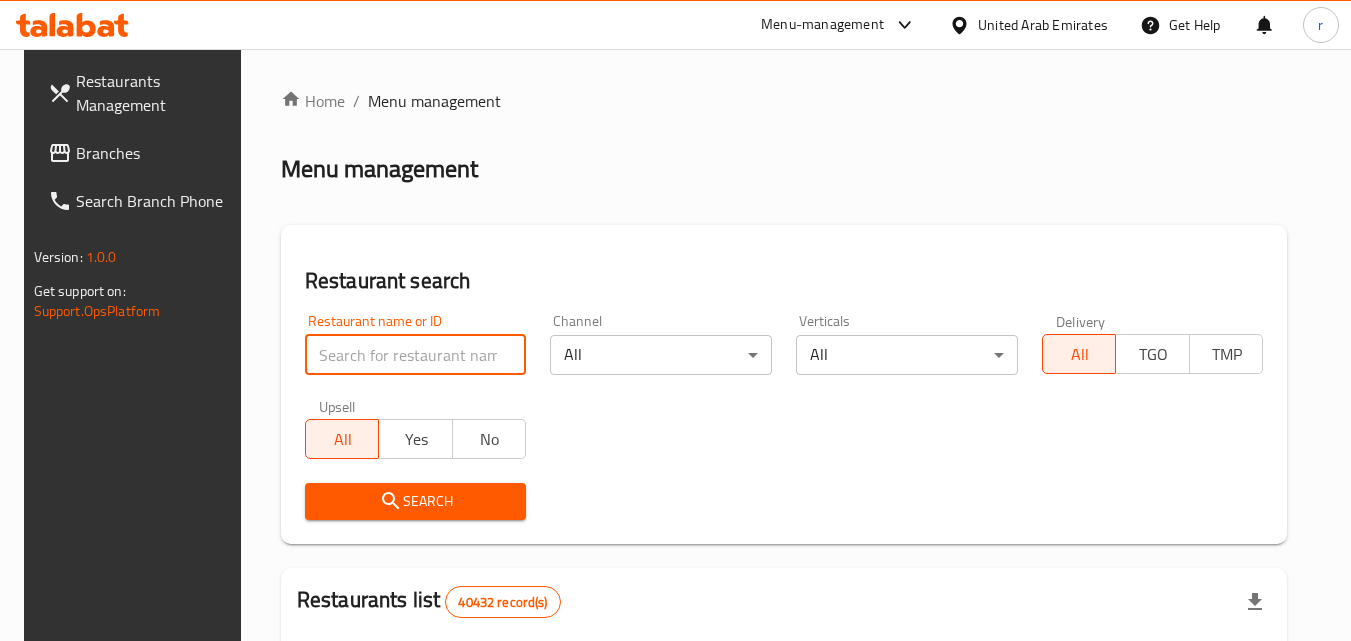 paste on "675257" 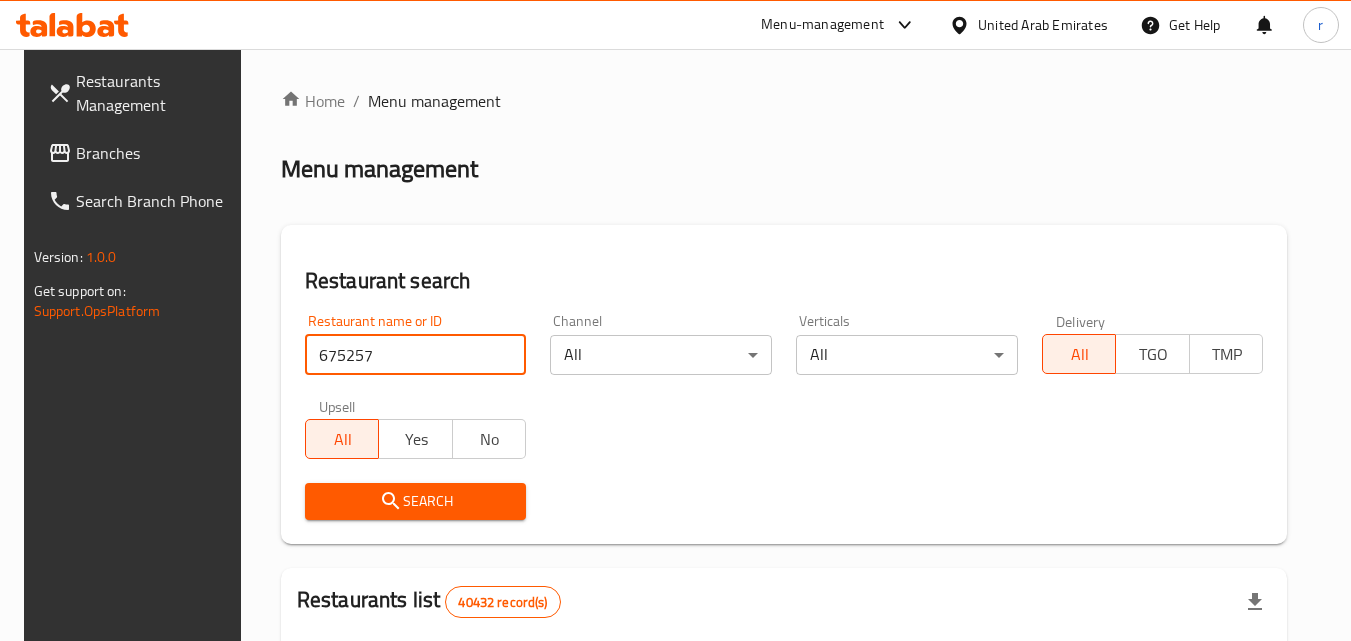 type on "675257" 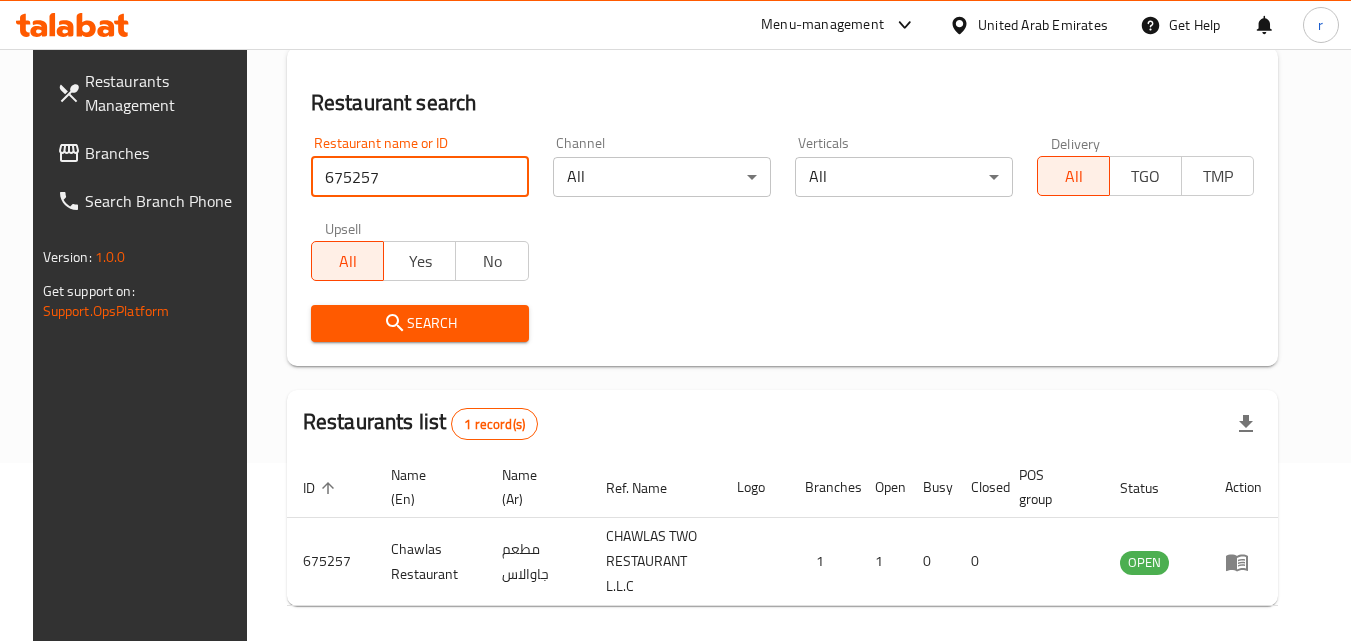 scroll, scrollTop: 251, scrollLeft: 0, axis: vertical 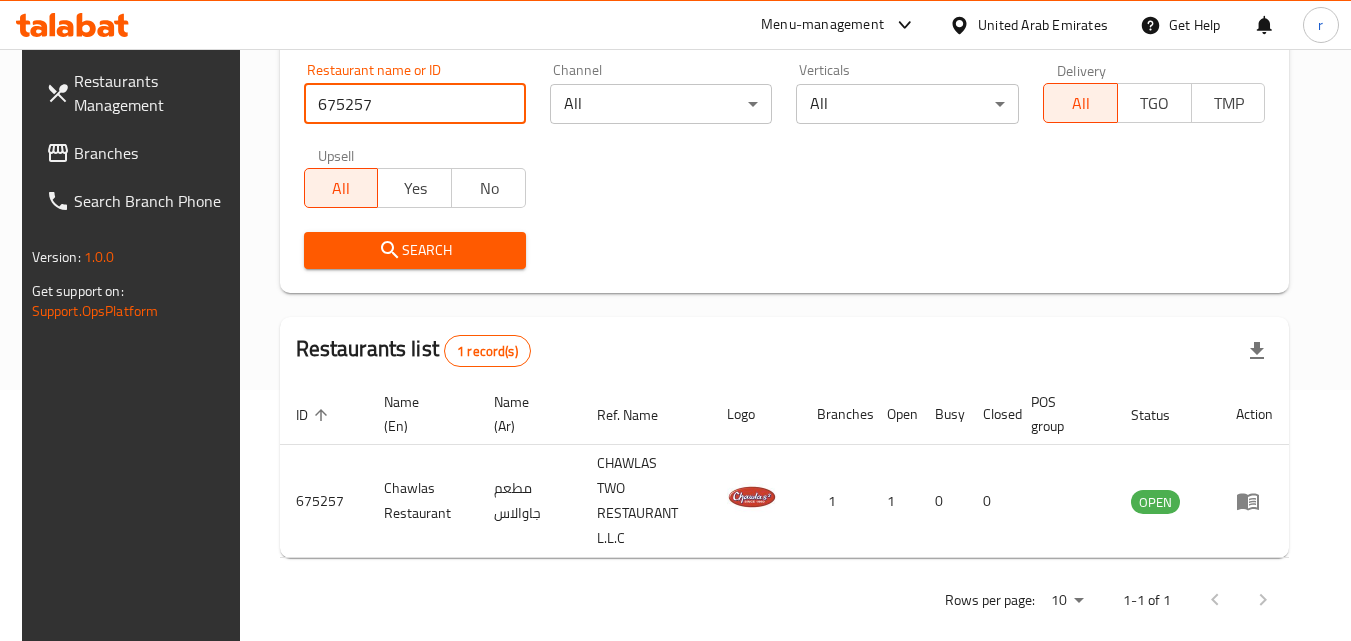 click on "United Arab Emirates" at bounding box center [1028, 25] 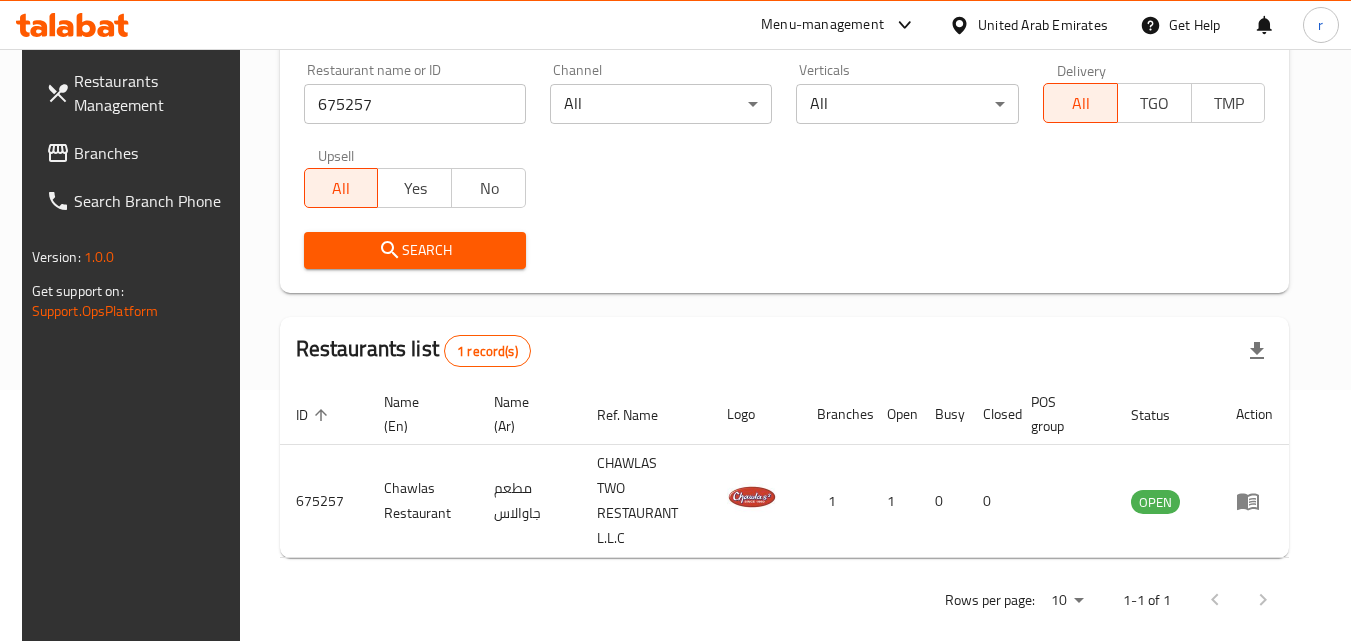 click on "United Arab Emirates" at bounding box center [1043, 25] 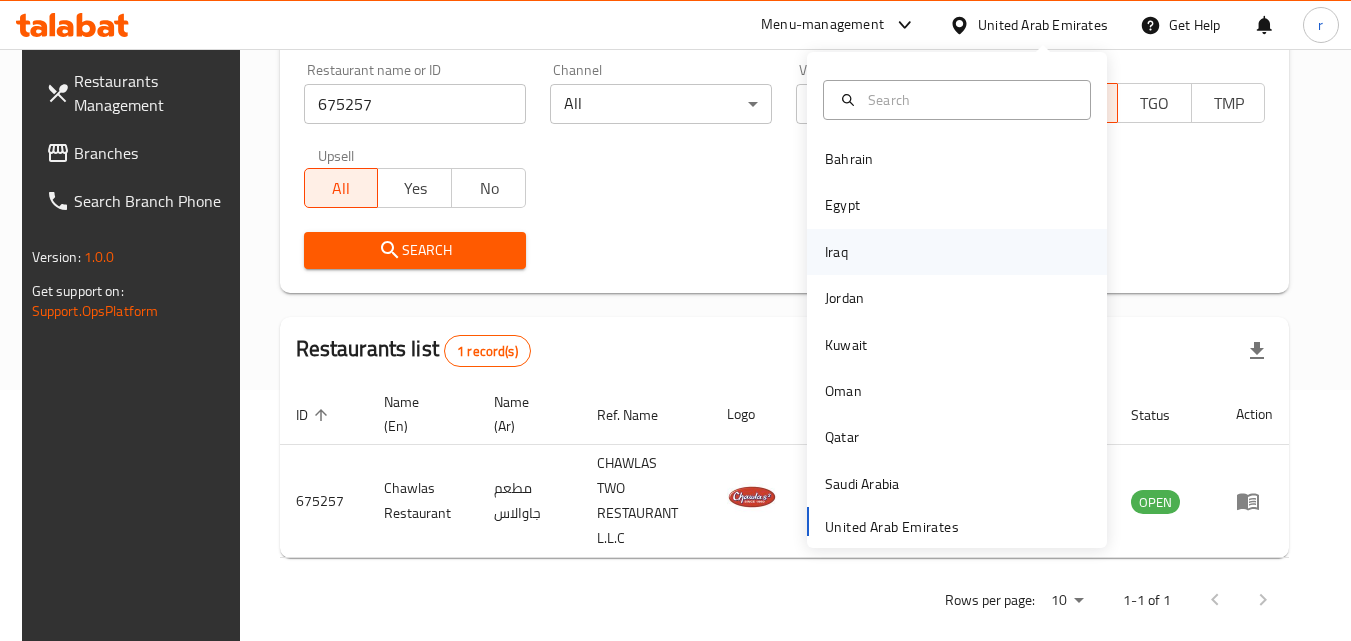 scroll, scrollTop: 11, scrollLeft: 0, axis: vertical 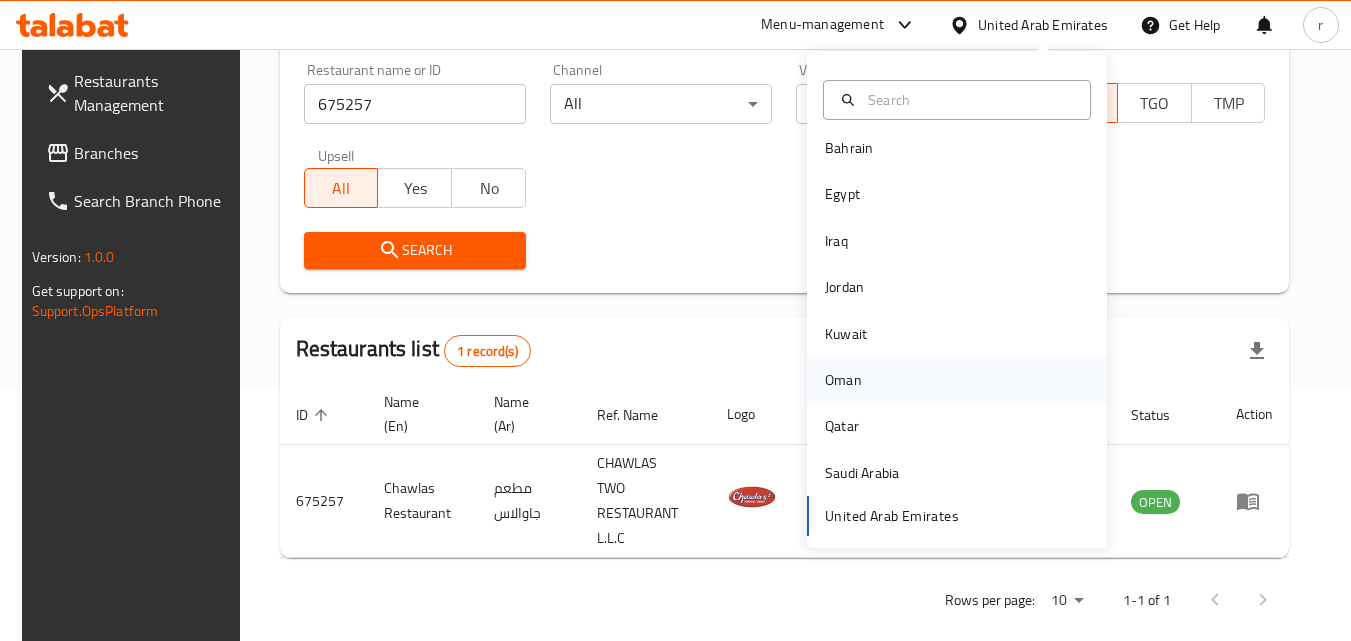 click on "Oman" at bounding box center (957, 380) 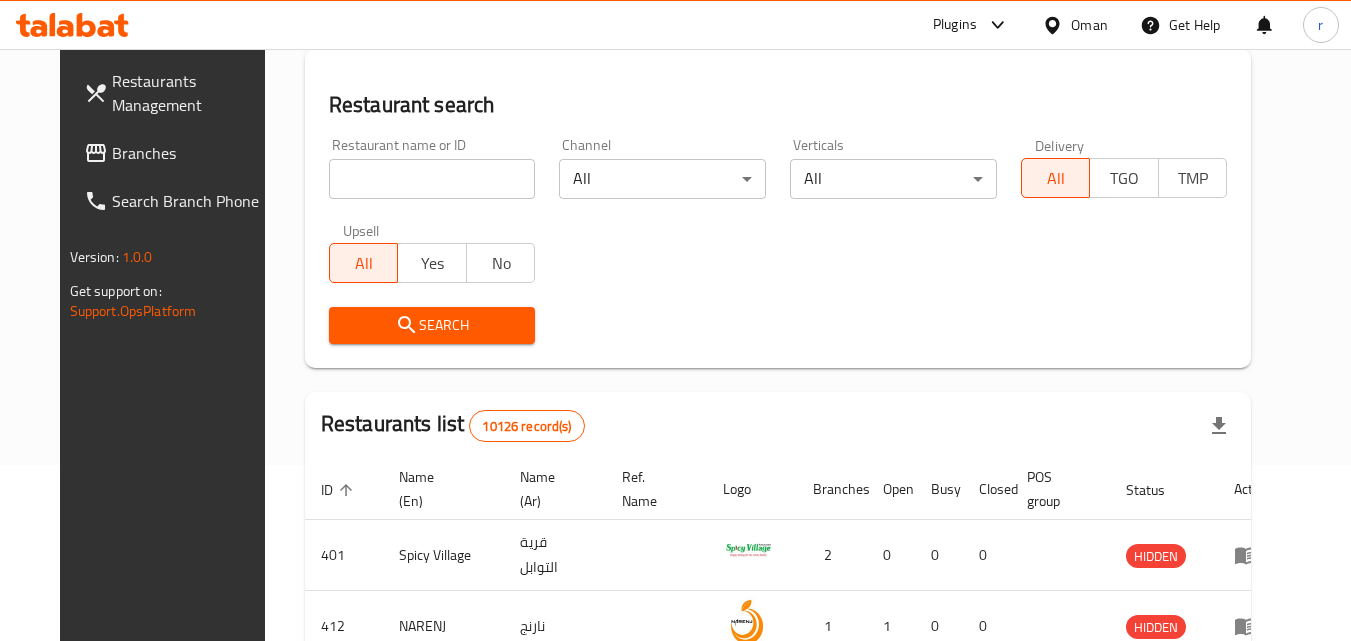 scroll, scrollTop: 251, scrollLeft: 0, axis: vertical 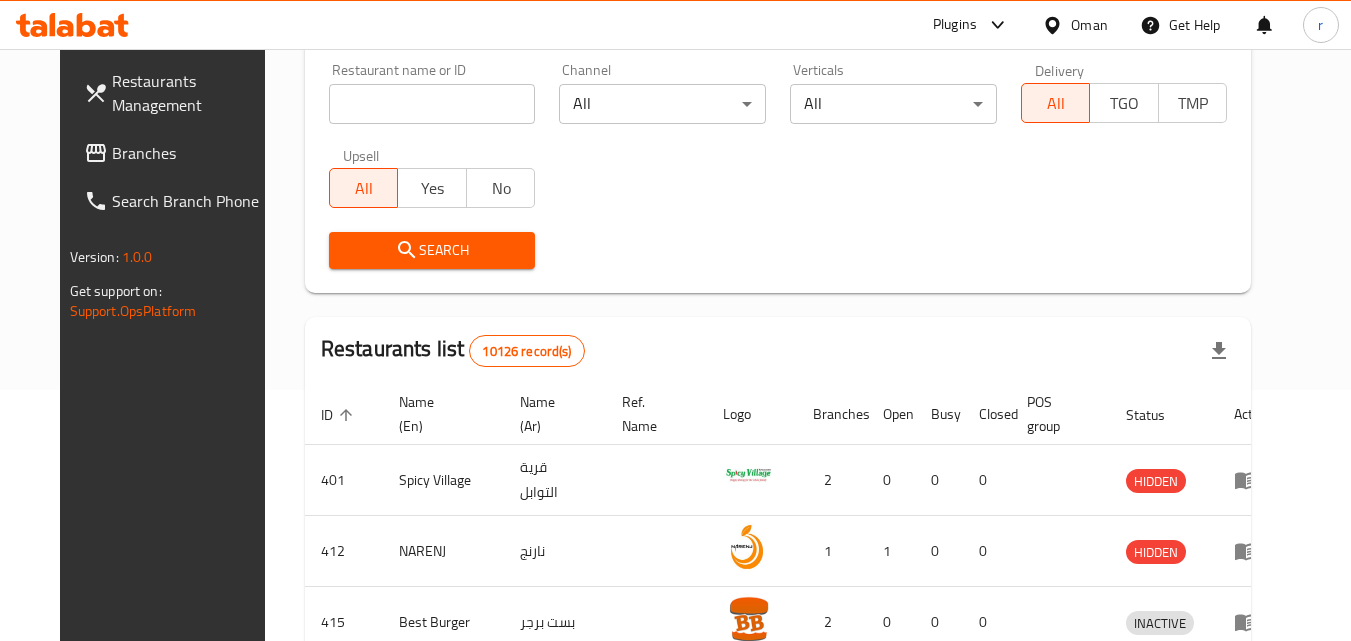 click on "Branches" at bounding box center [191, 153] 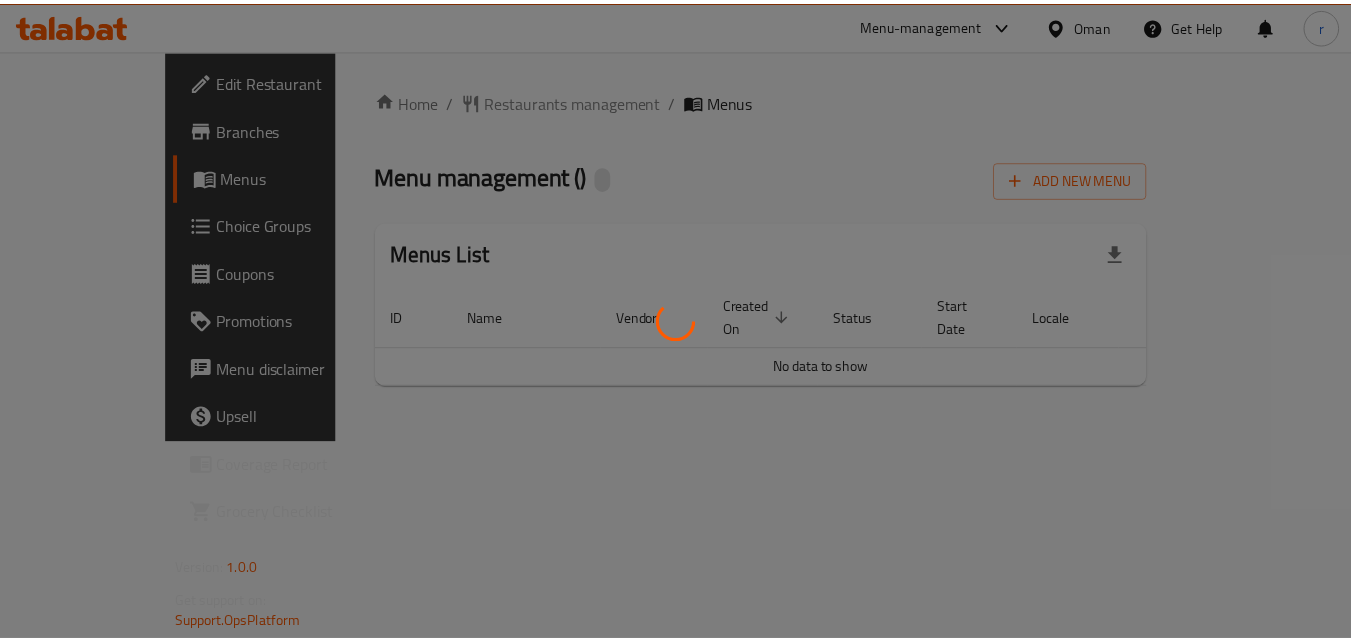 scroll, scrollTop: 0, scrollLeft: 0, axis: both 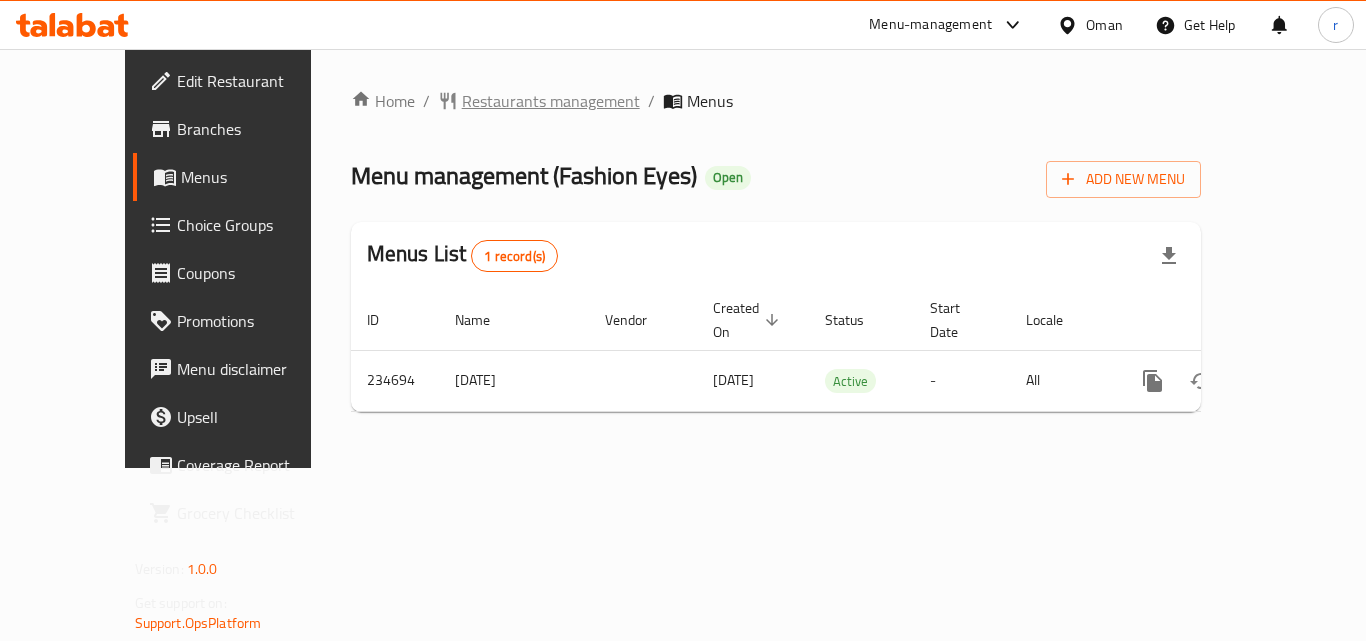 click on "Restaurants management" at bounding box center (551, 101) 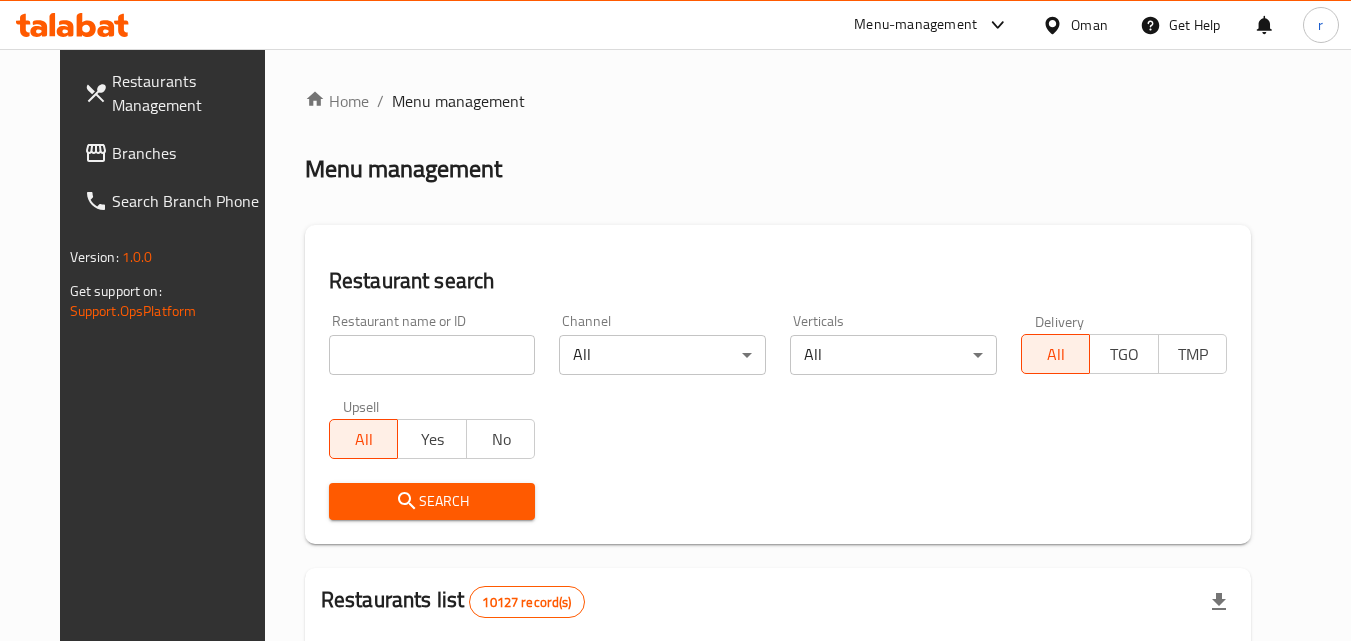 click at bounding box center [432, 355] 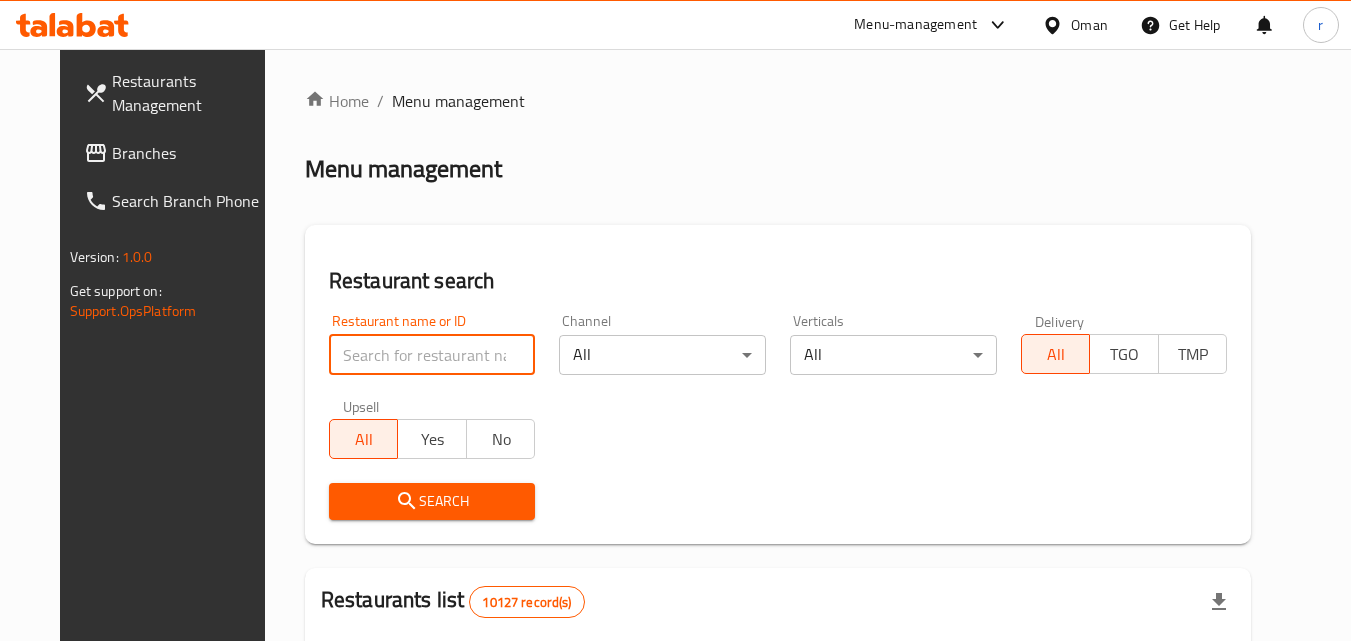 paste on "626442" 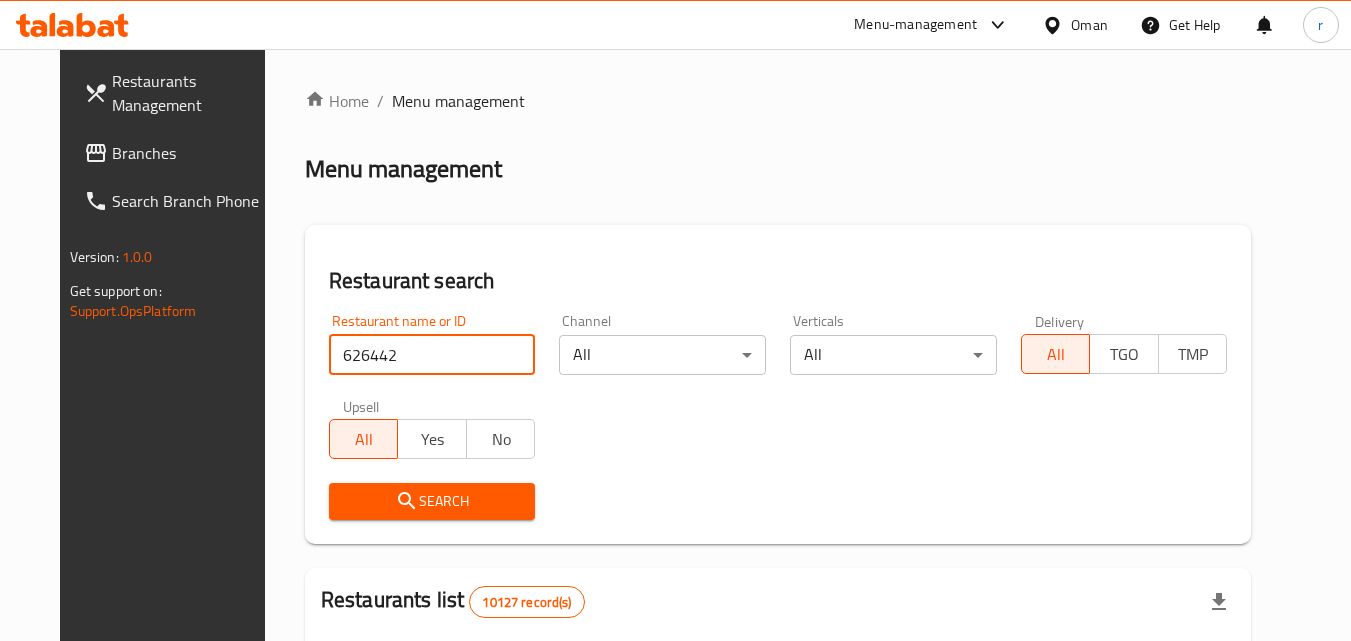 type on "626442" 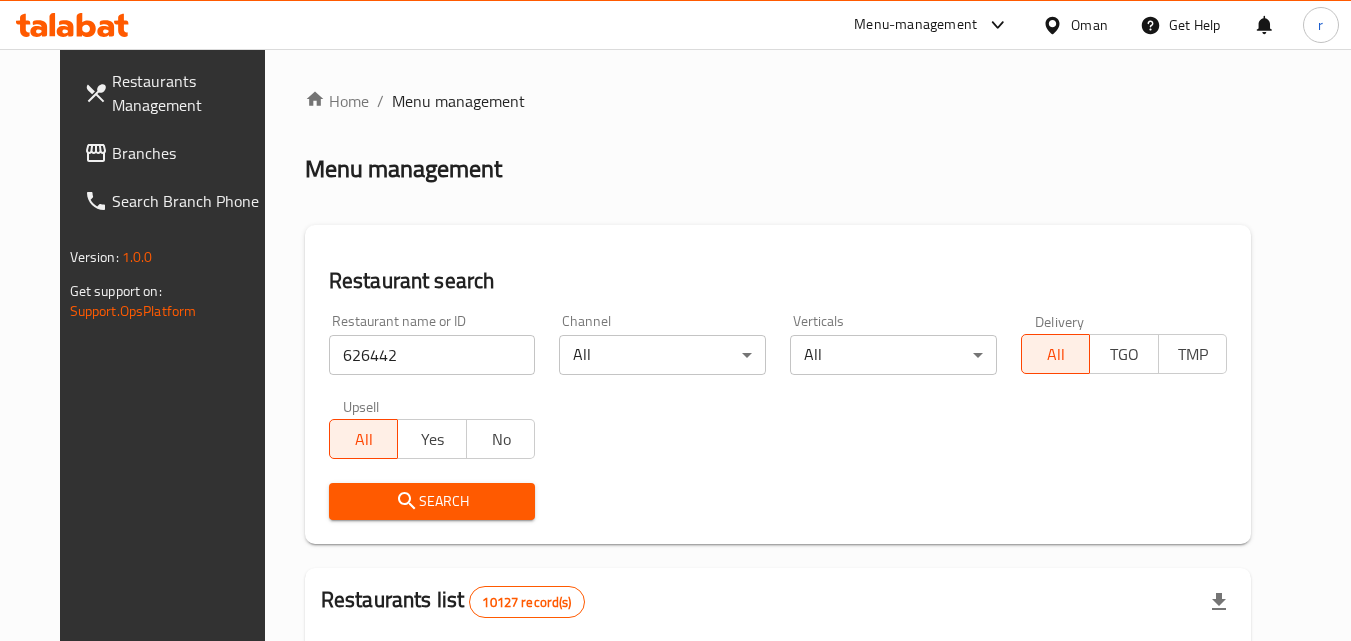click on "Search" at bounding box center [432, 501] 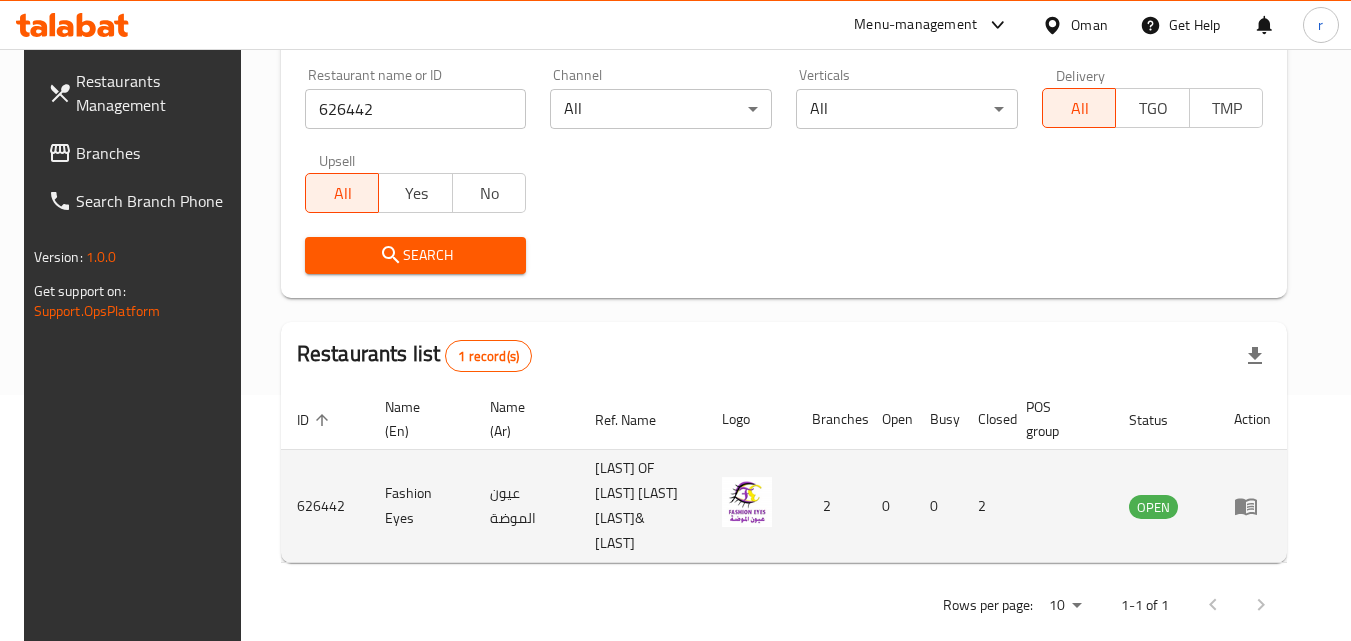 scroll, scrollTop: 251, scrollLeft: 0, axis: vertical 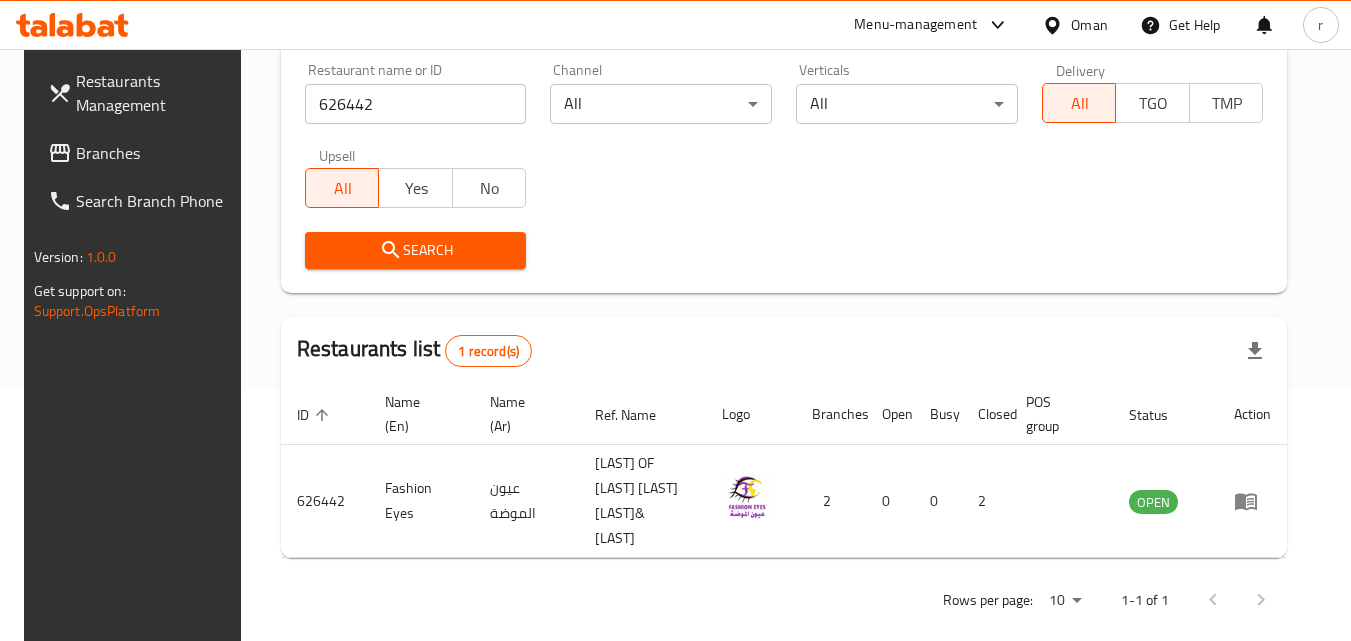 click on "Oman" at bounding box center [1089, 25] 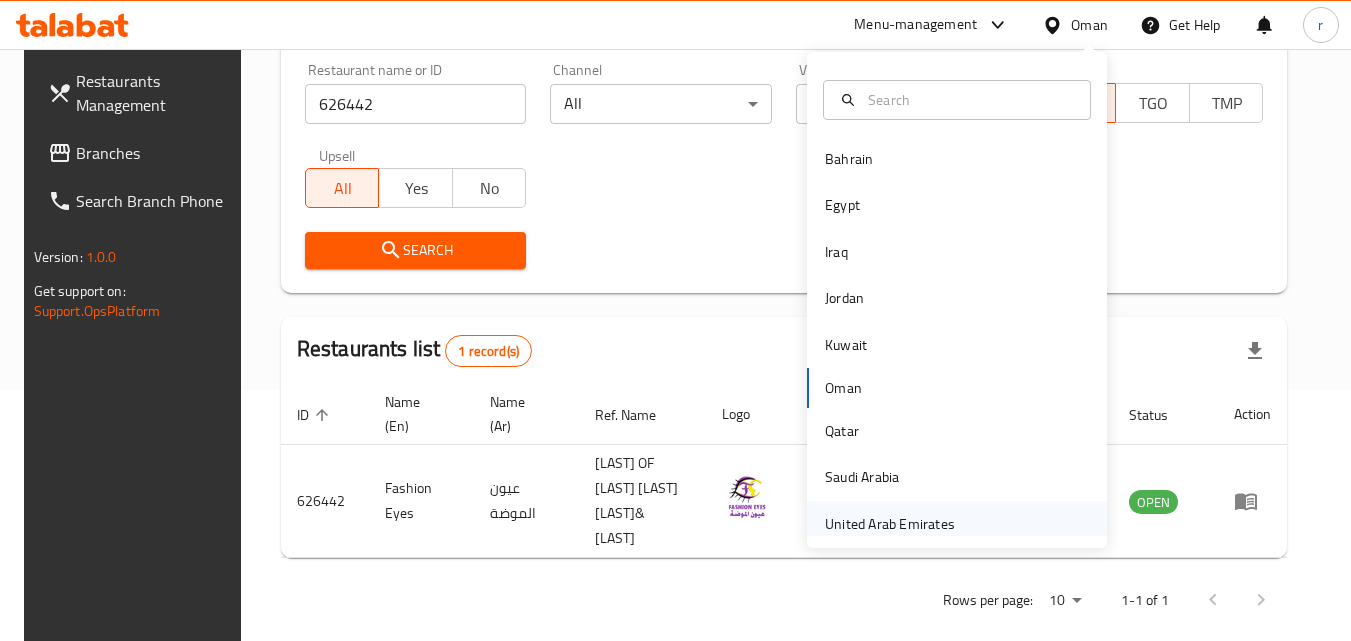 click on "United Arab Emirates" at bounding box center [890, 524] 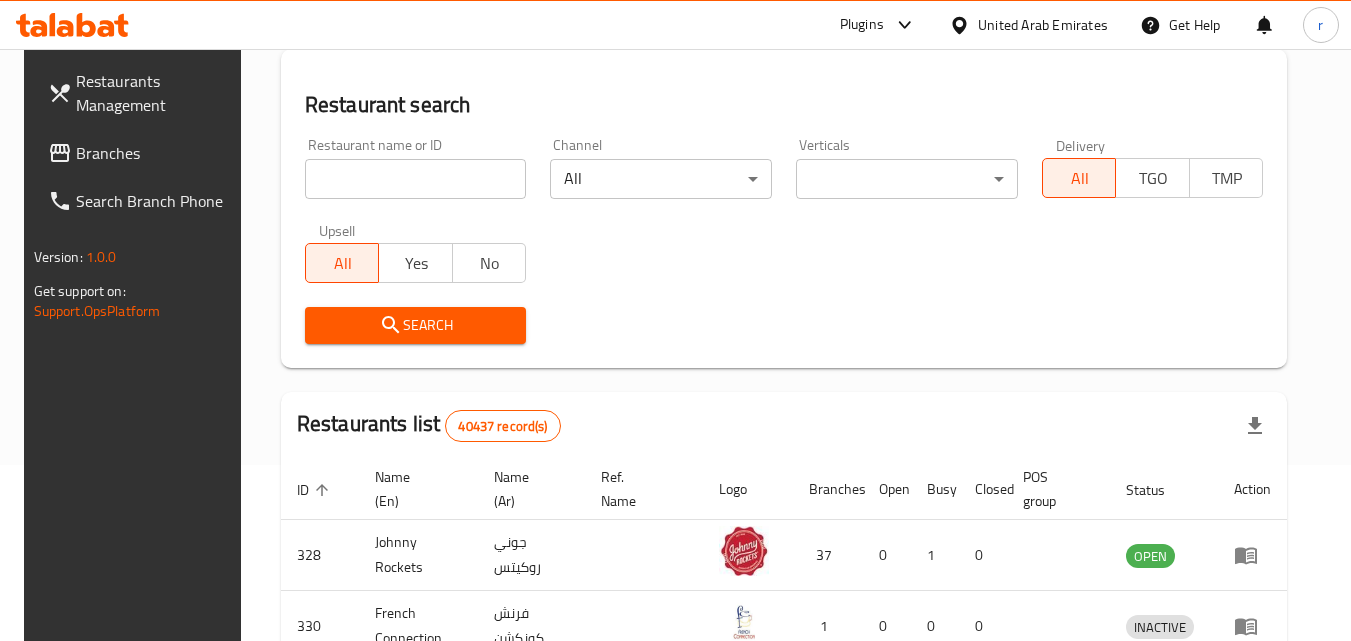 scroll, scrollTop: 251, scrollLeft: 0, axis: vertical 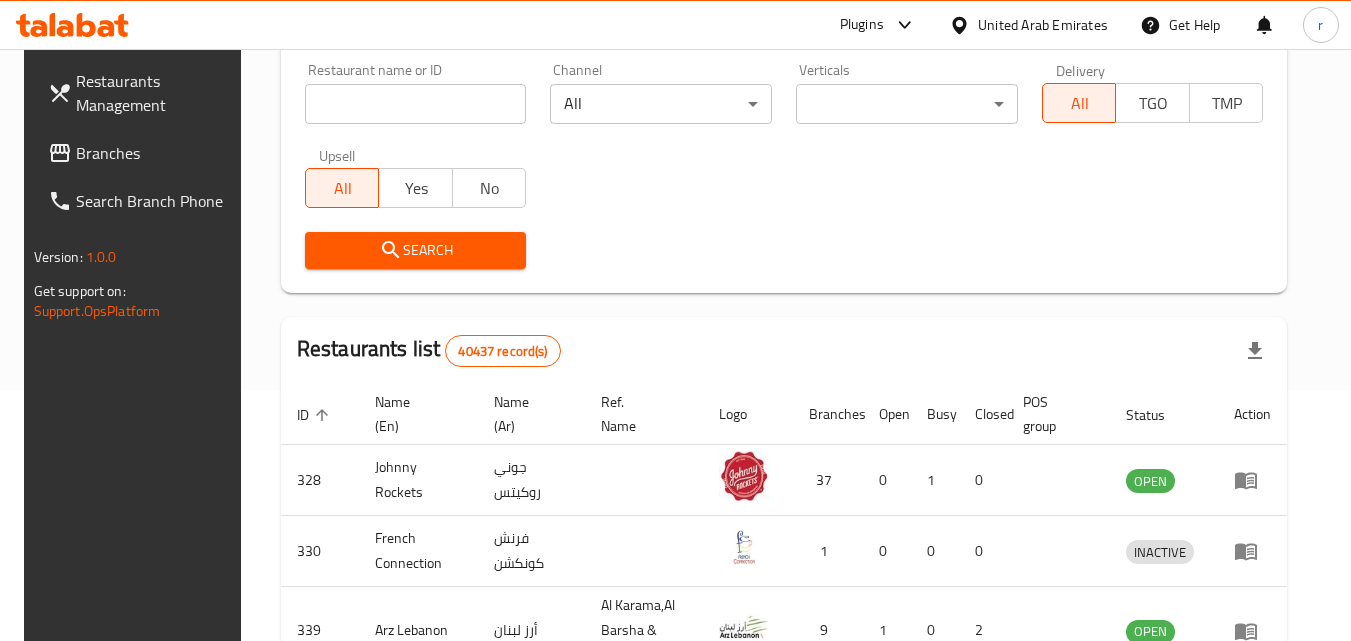 click on "Branches" at bounding box center [155, 153] 